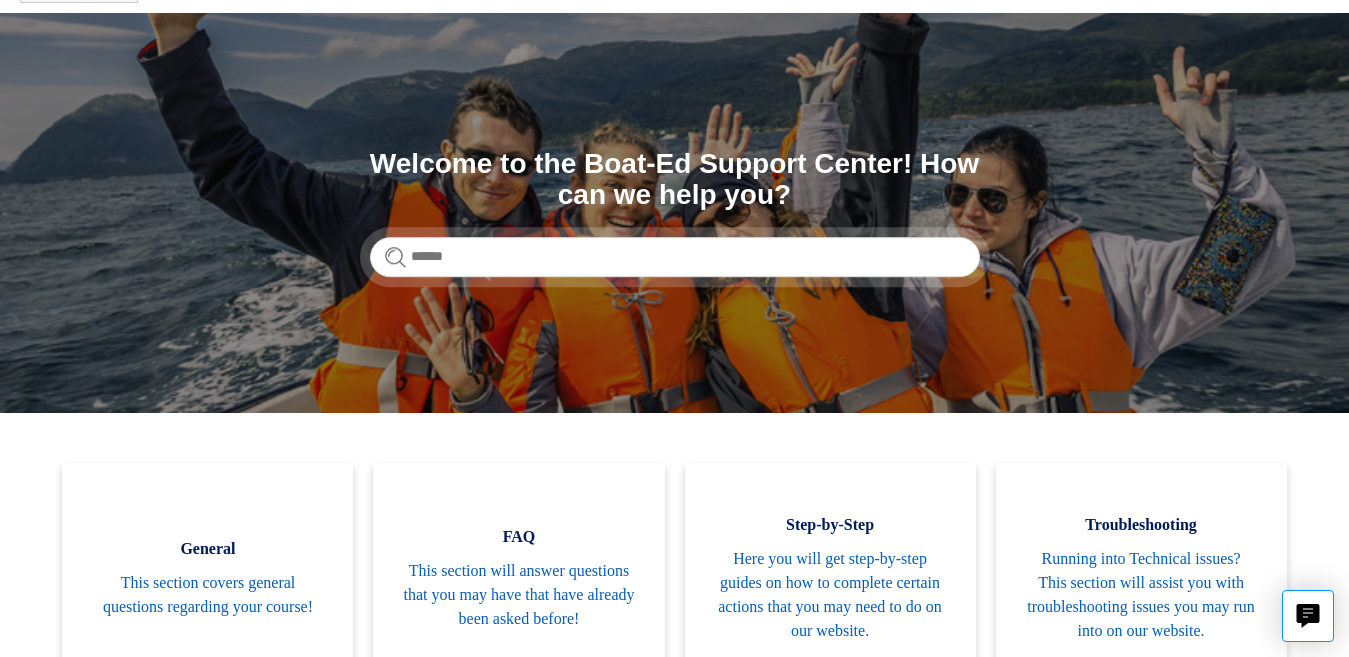 scroll, scrollTop: 100, scrollLeft: 0, axis: vertical 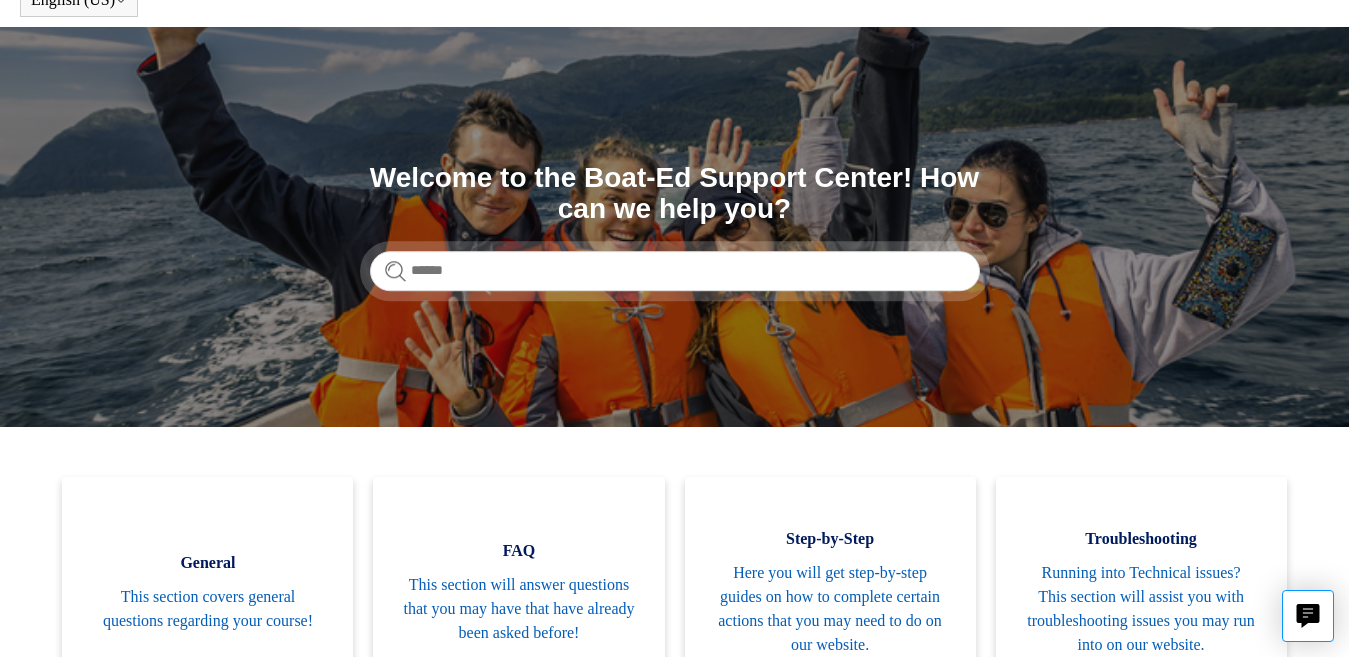 click at bounding box center (675, 271) 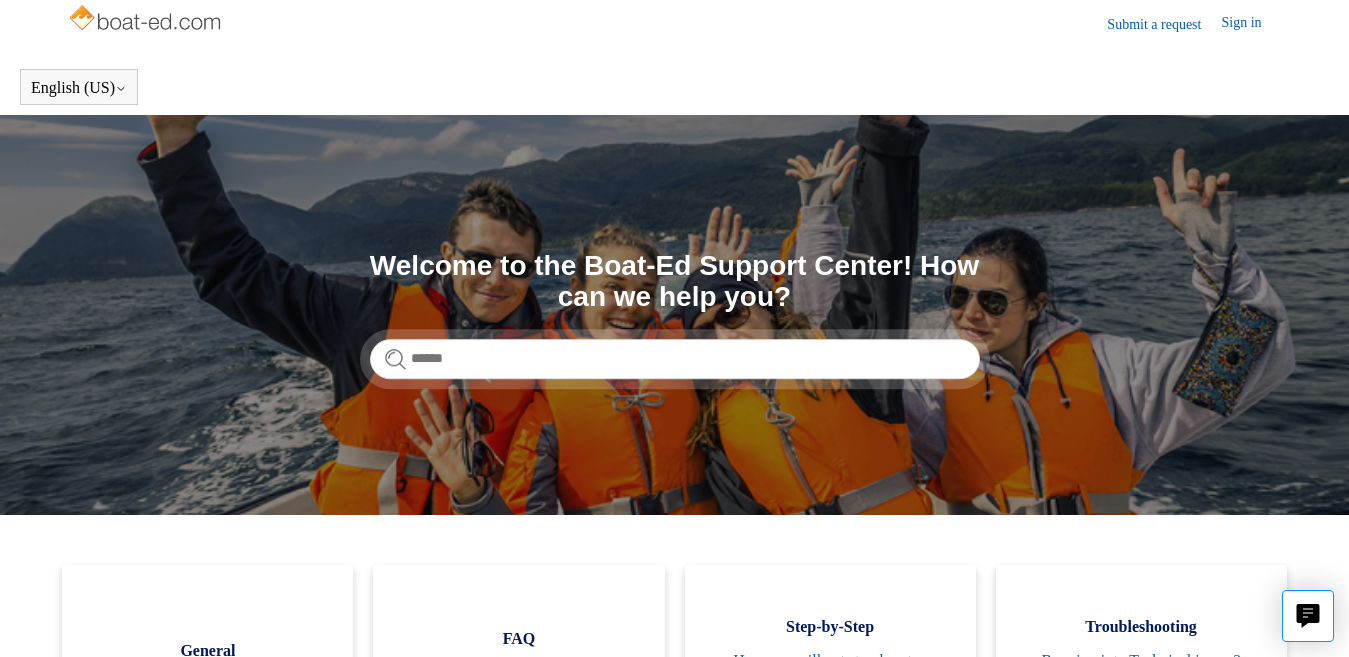 scroll, scrollTop: 0, scrollLeft: 0, axis: both 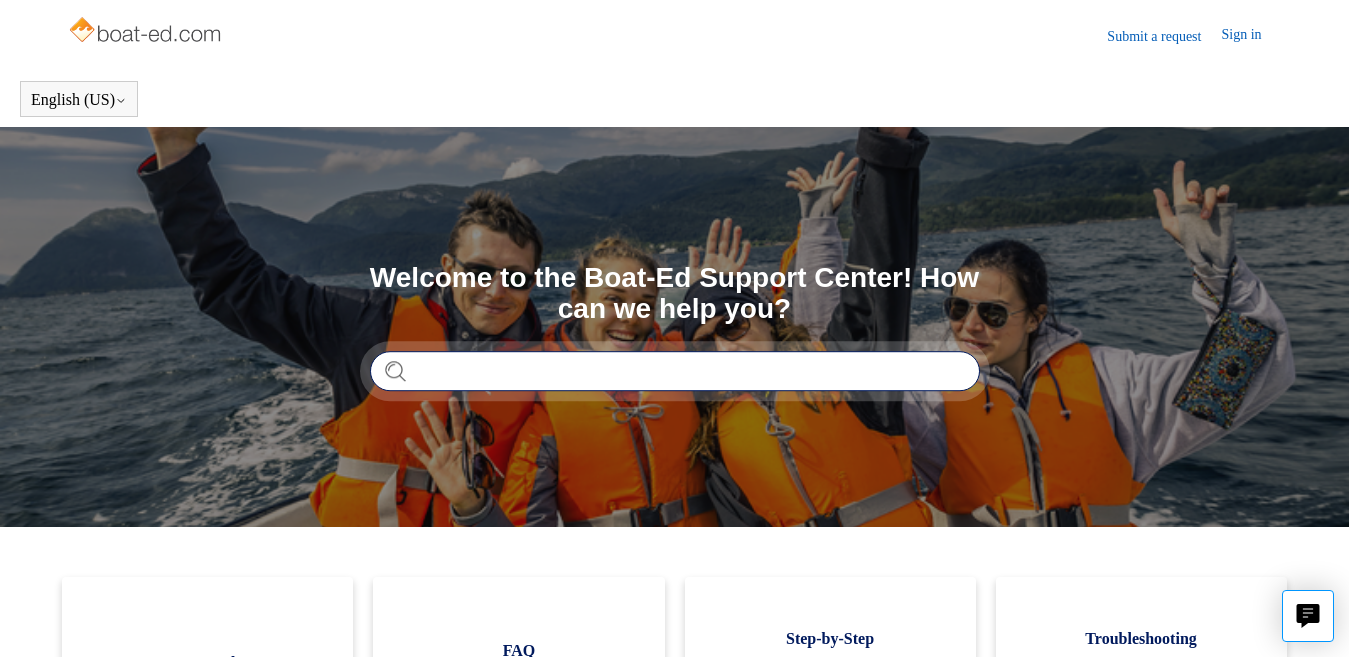 click at bounding box center [675, 371] 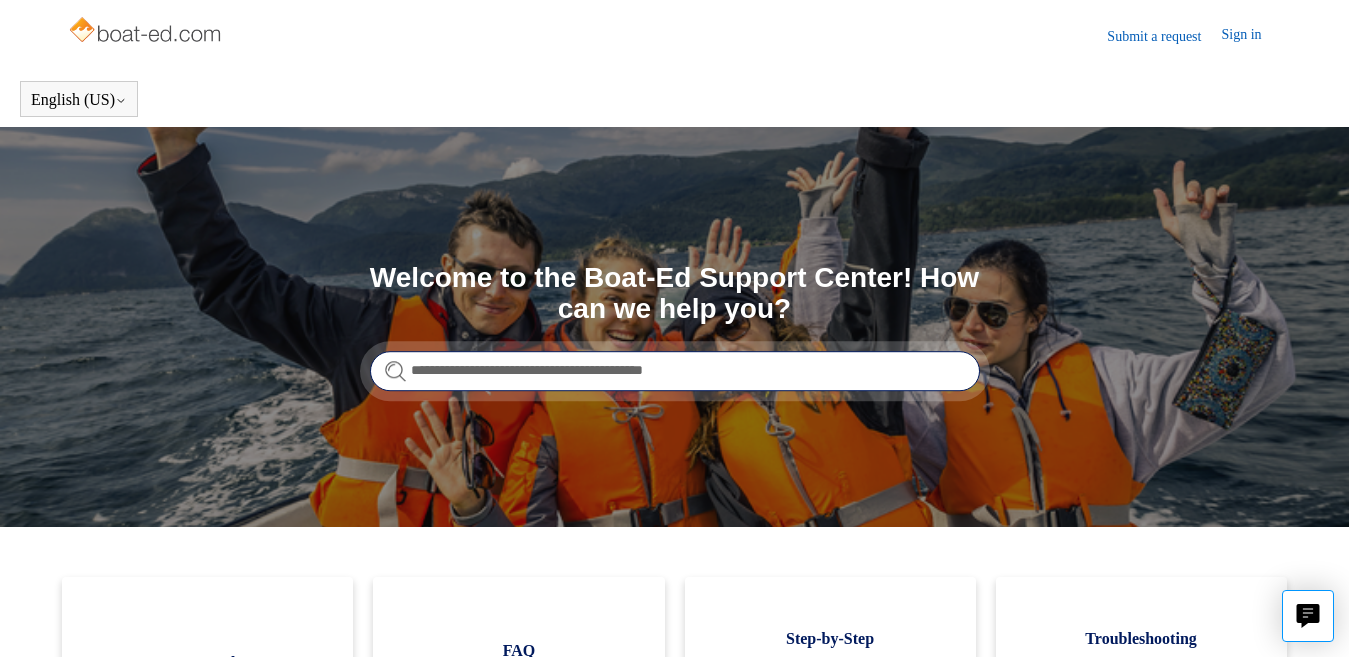 type on "**********" 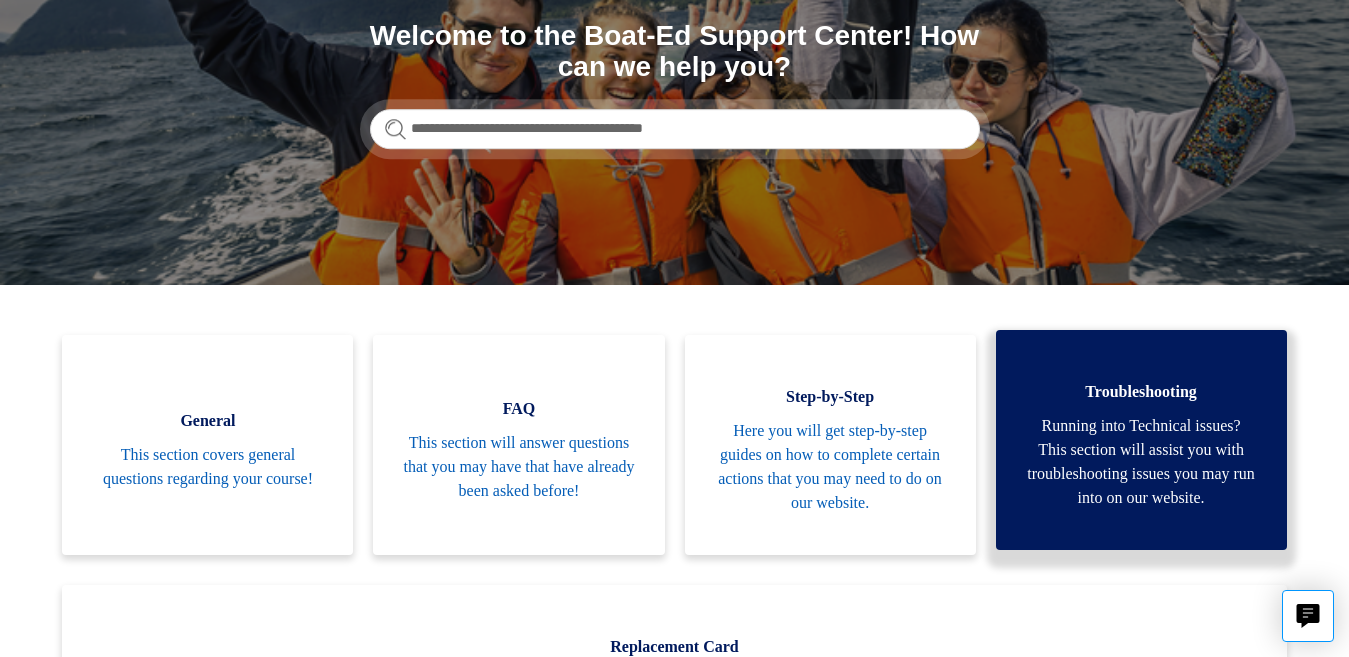 scroll, scrollTop: 100, scrollLeft: 0, axis: vertical 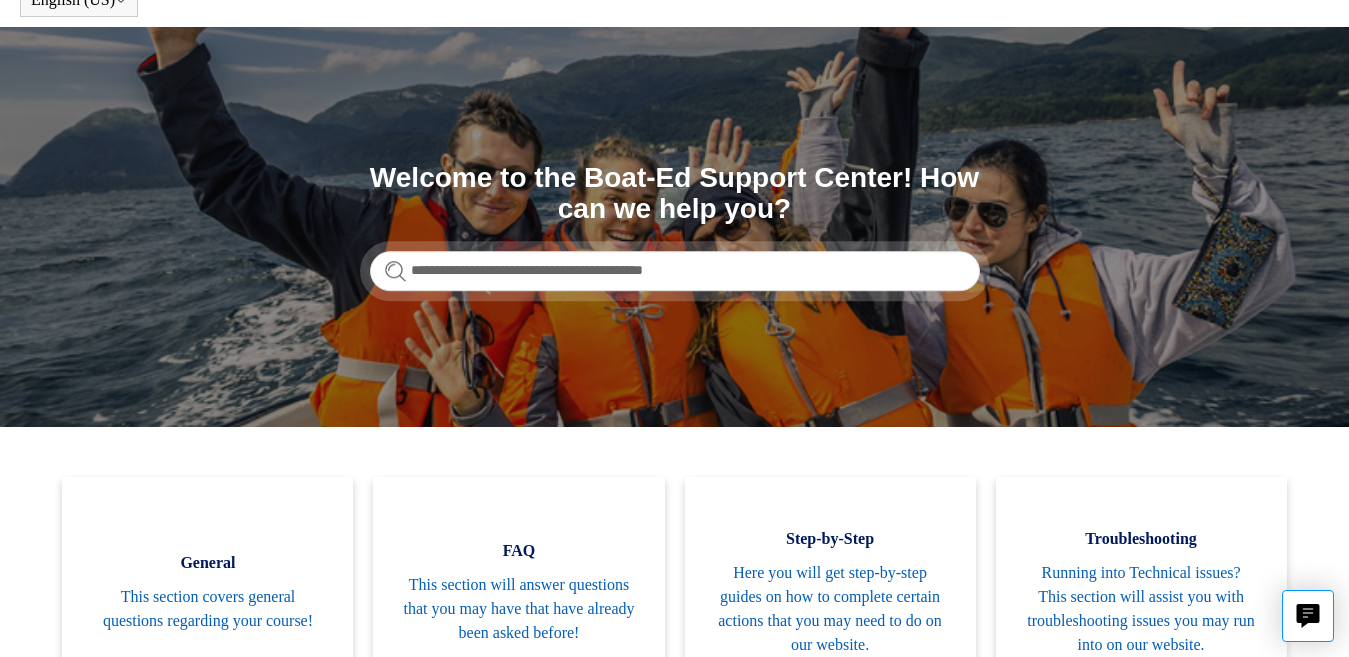 click on "**********" at bounding box center [675, 271] 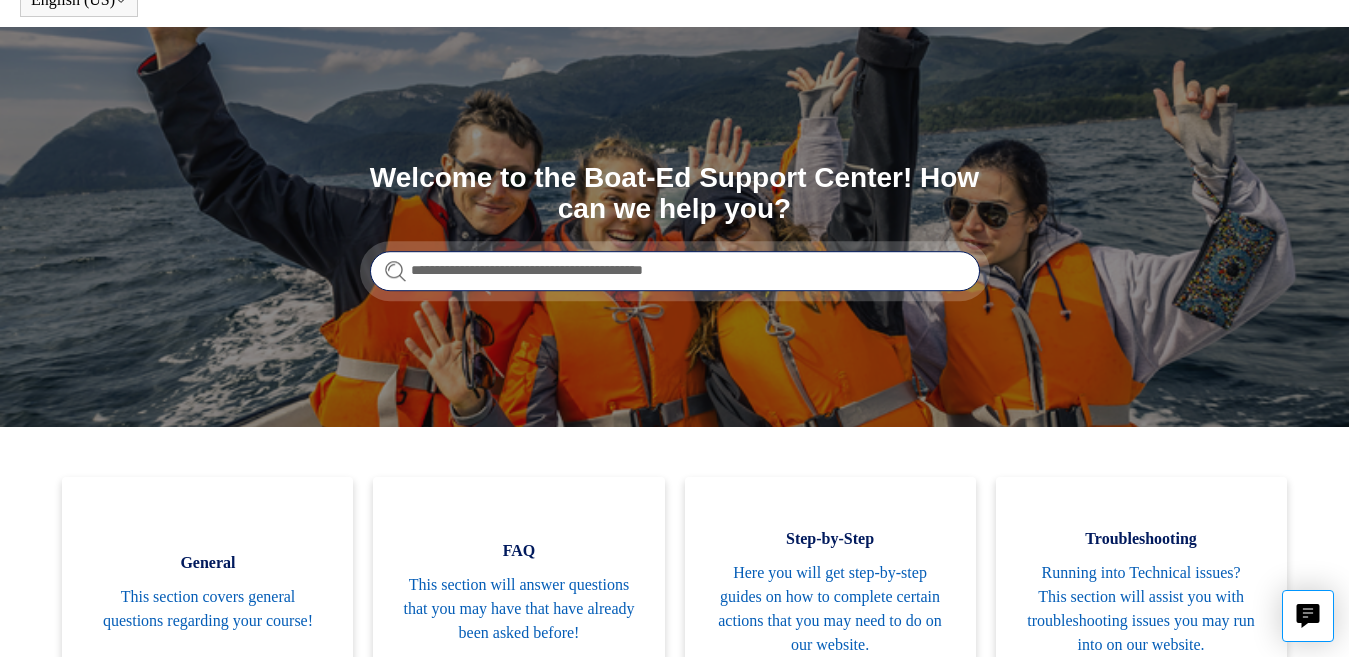 click on "**********" at bounding box center [675, 271] 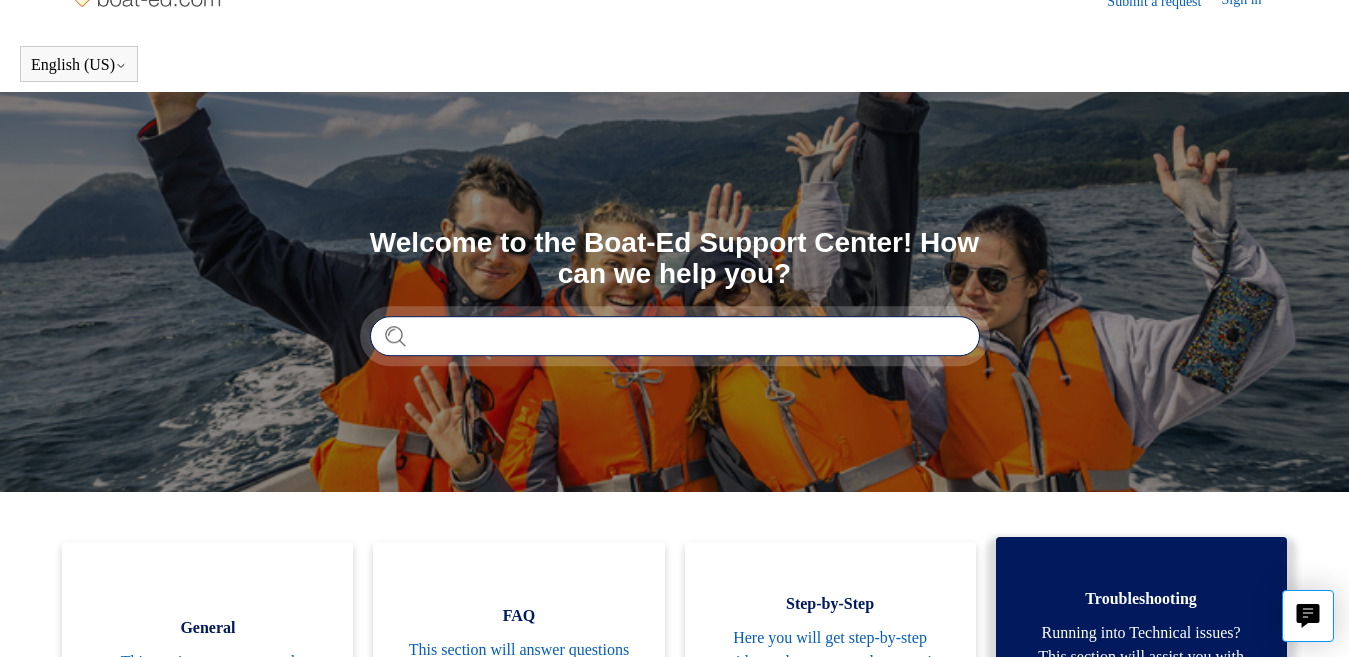 scroll, scrollTop: 0, scrollLeft: 0, axis: both 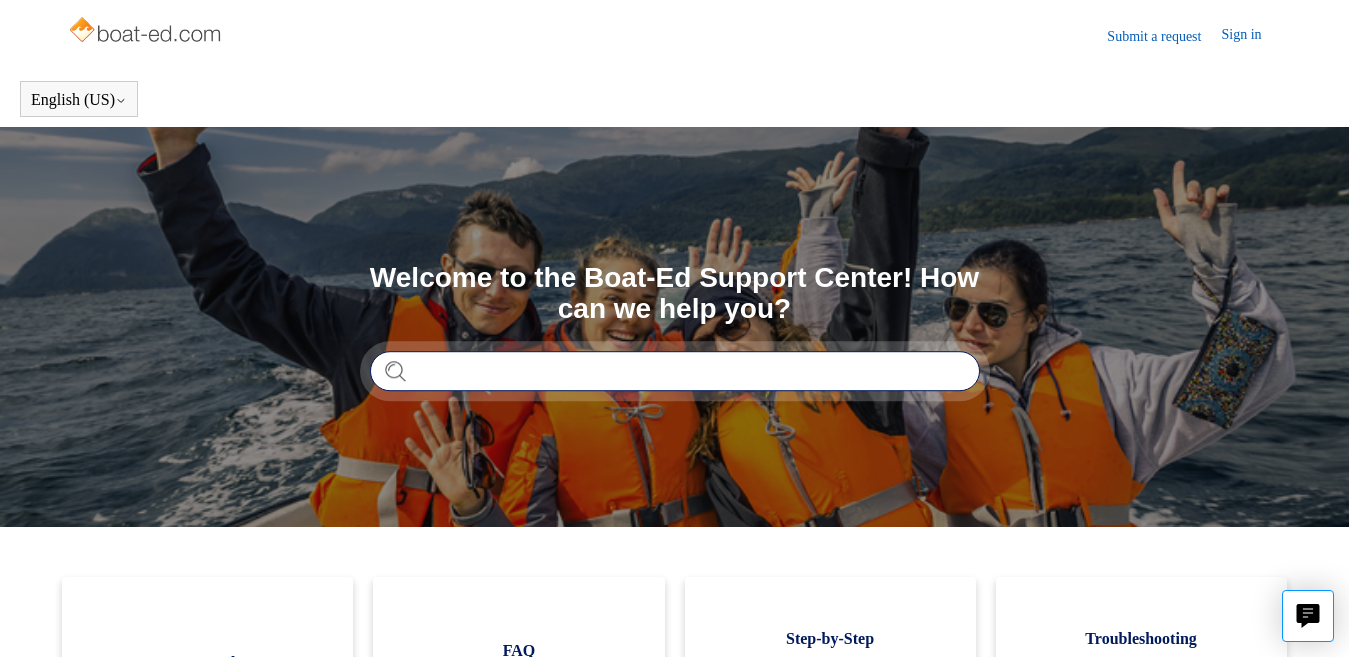 type 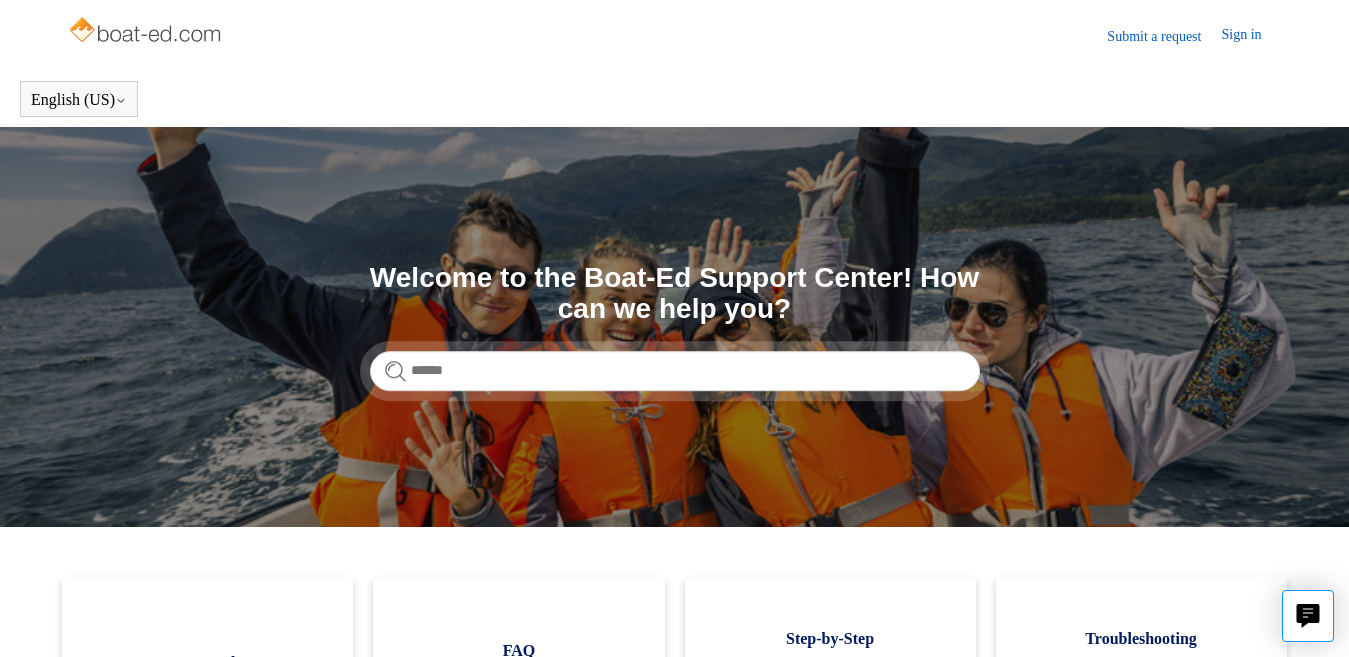 click at bounding box center [146, 32] 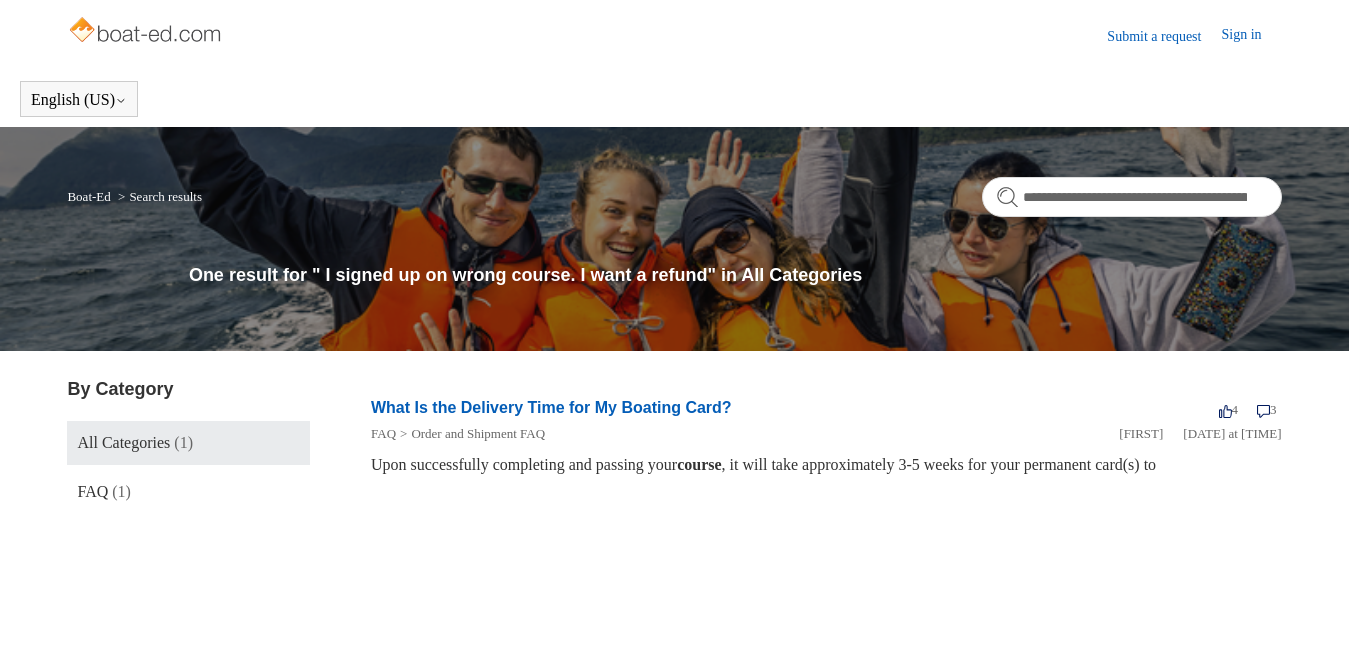 scroll, scrollTop: 0, scrollLeft: 0, axis: both 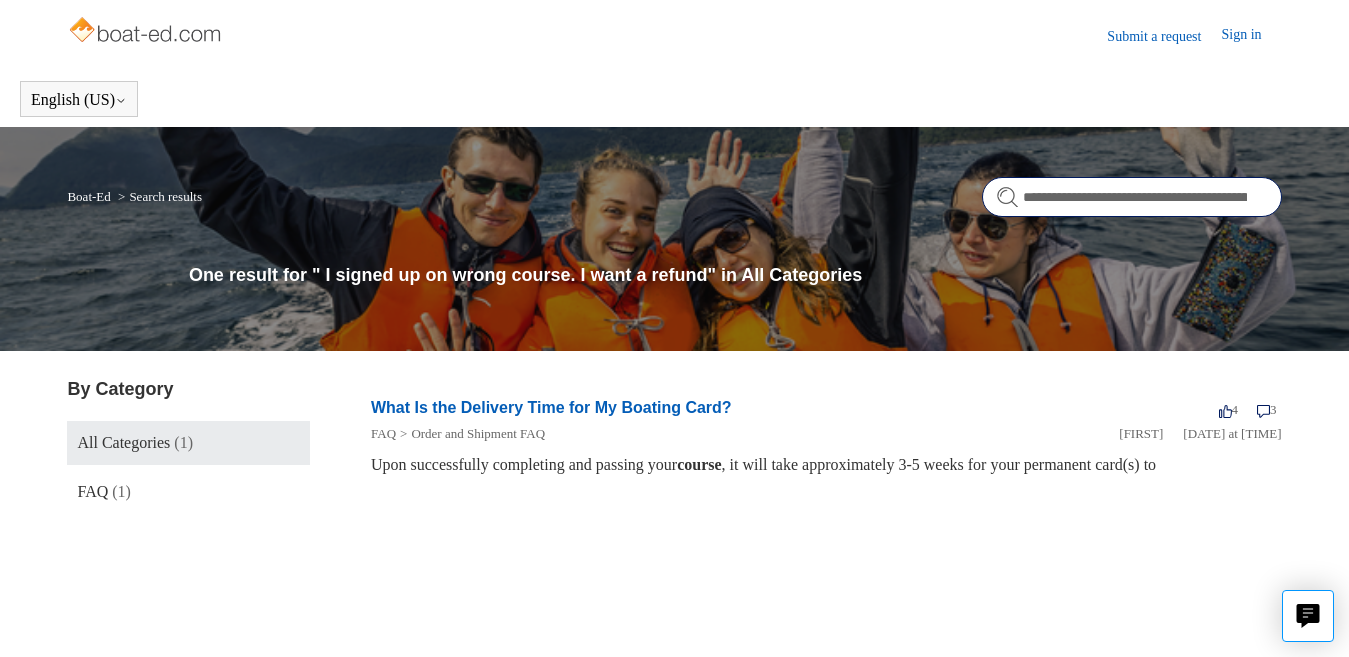 click on "**********" at bounding box center (1132, 197) 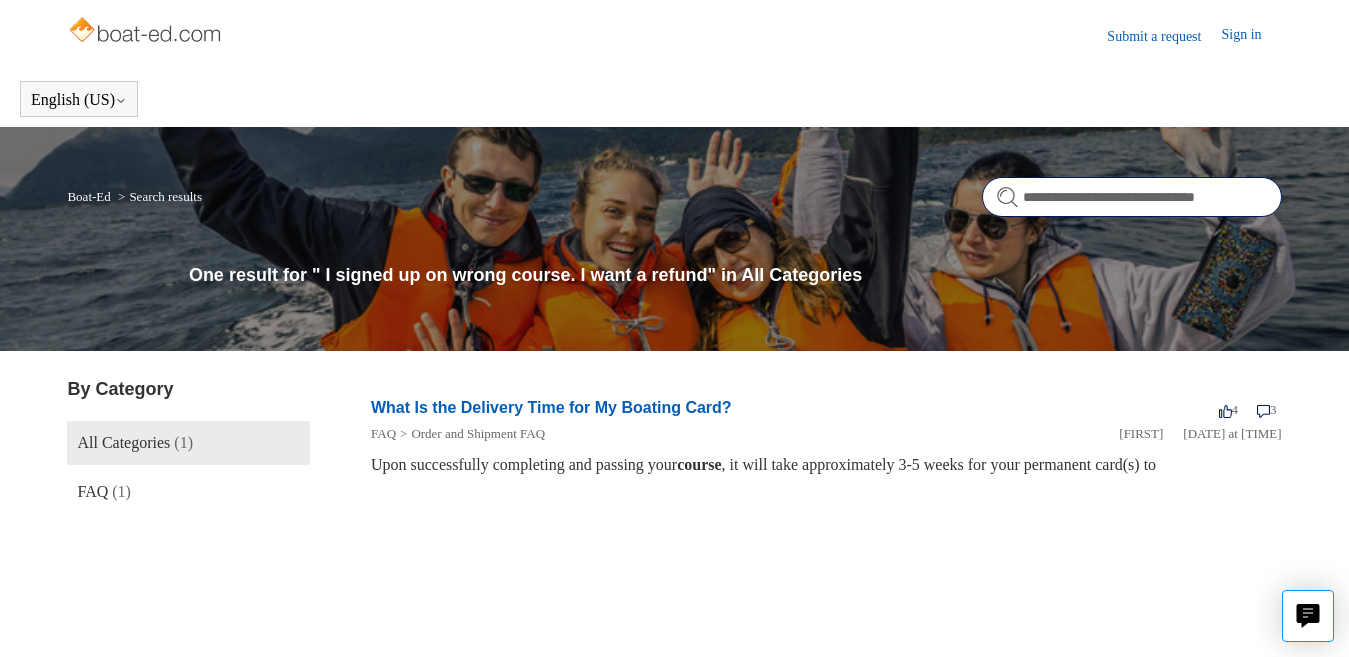 type on "**********" 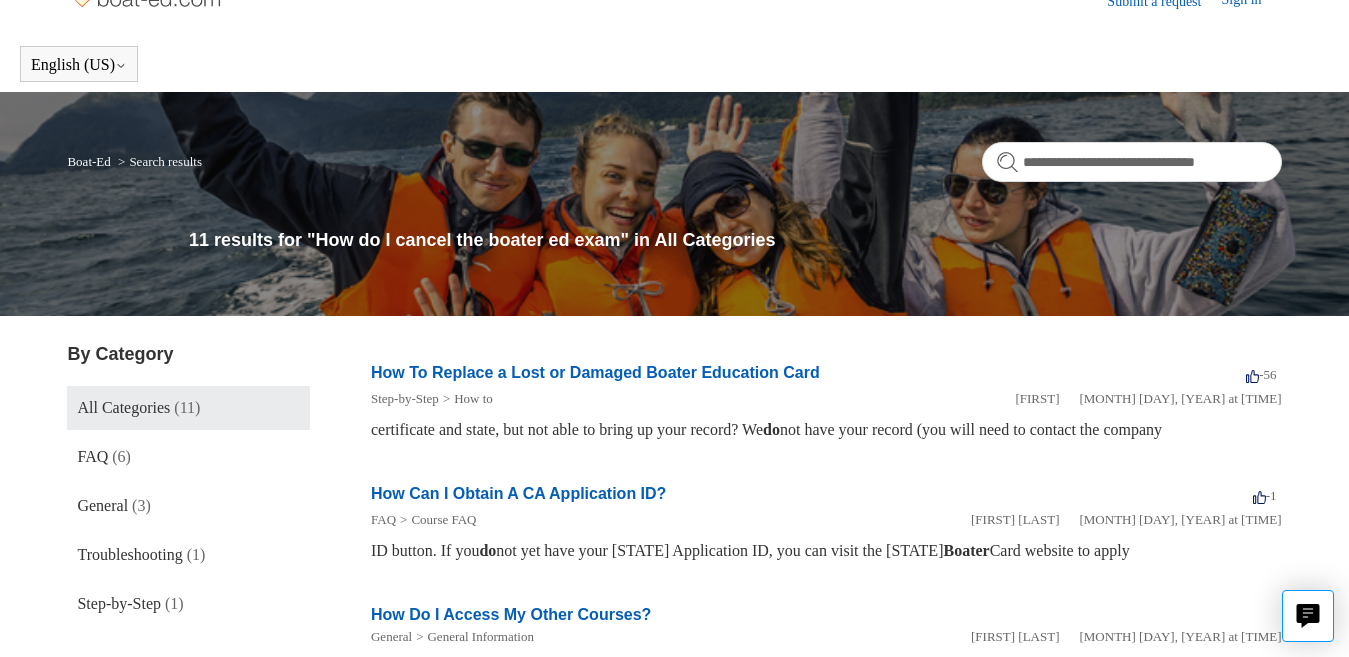 scroll, scrollTop: 0, scrollLeft: 0, axis: both 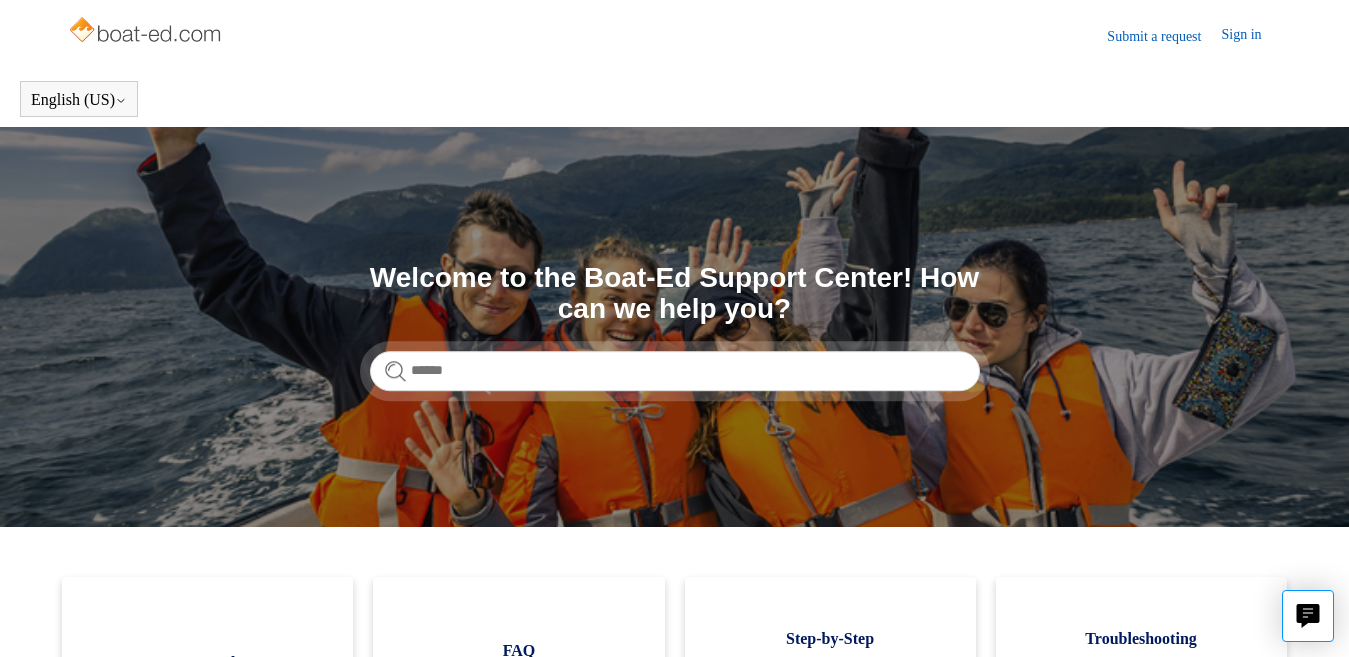 click at bounding box center [146, 32] 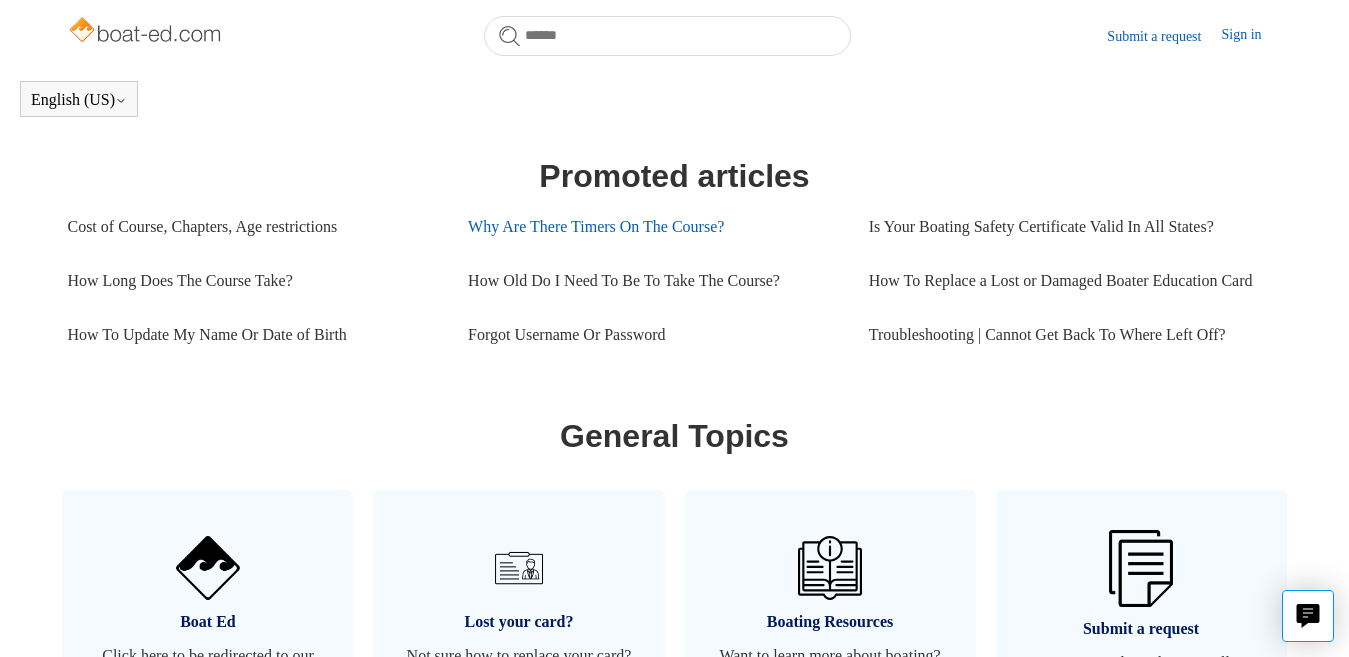 scroll, scrollTop: 844, scrollLeft: 0, axis: vertical 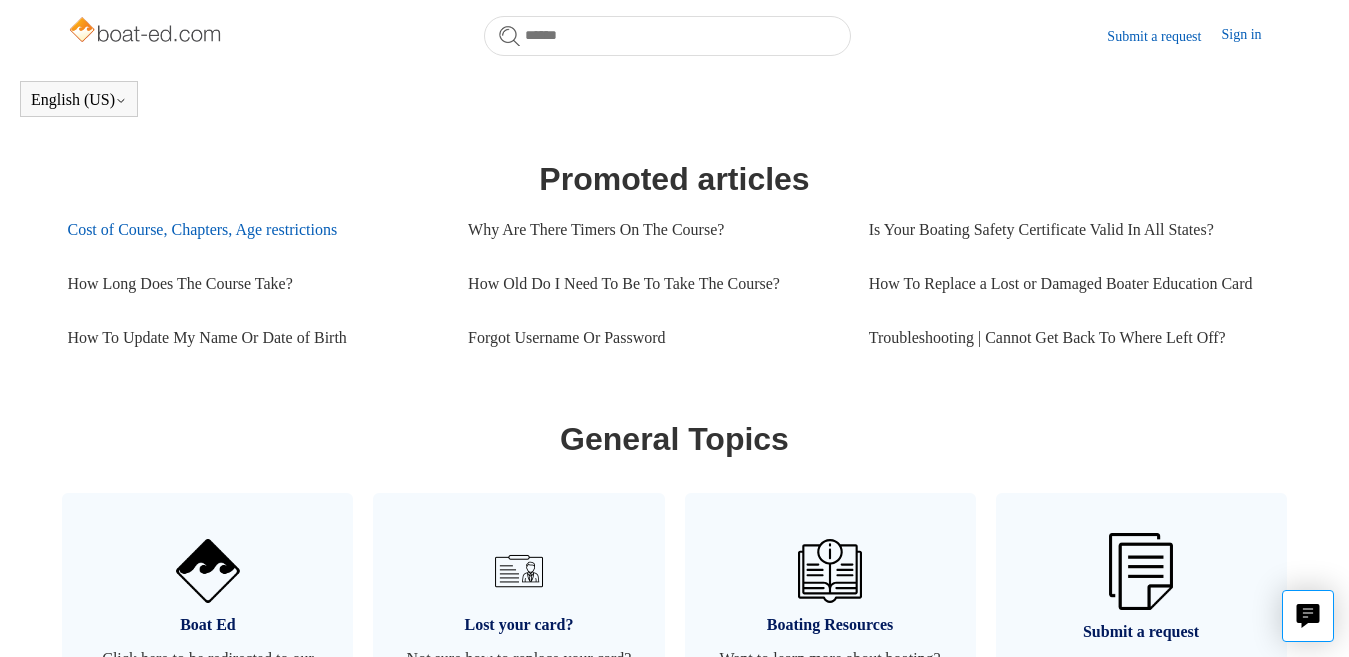 click on "Cost of Course, Chapters, Age restrictions" at bounding box center [252, 230] 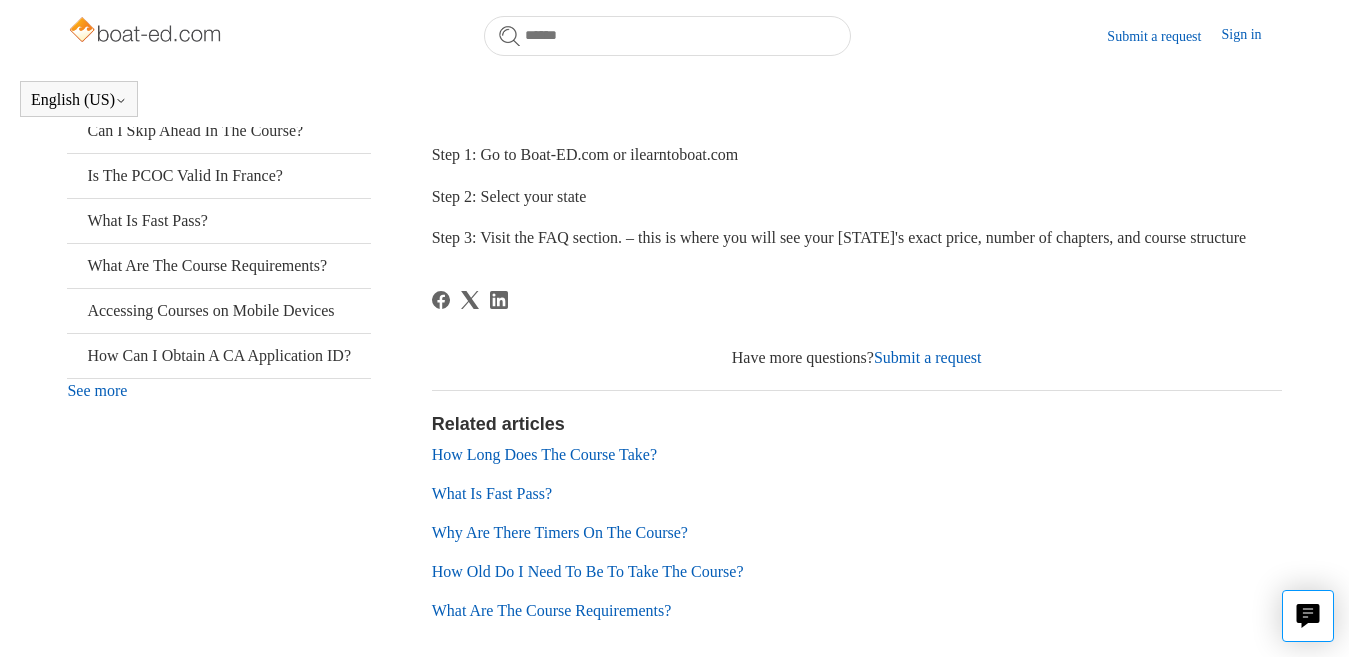 scroll, scrollTop: 488, scrollLeft: 0, axis: vertical 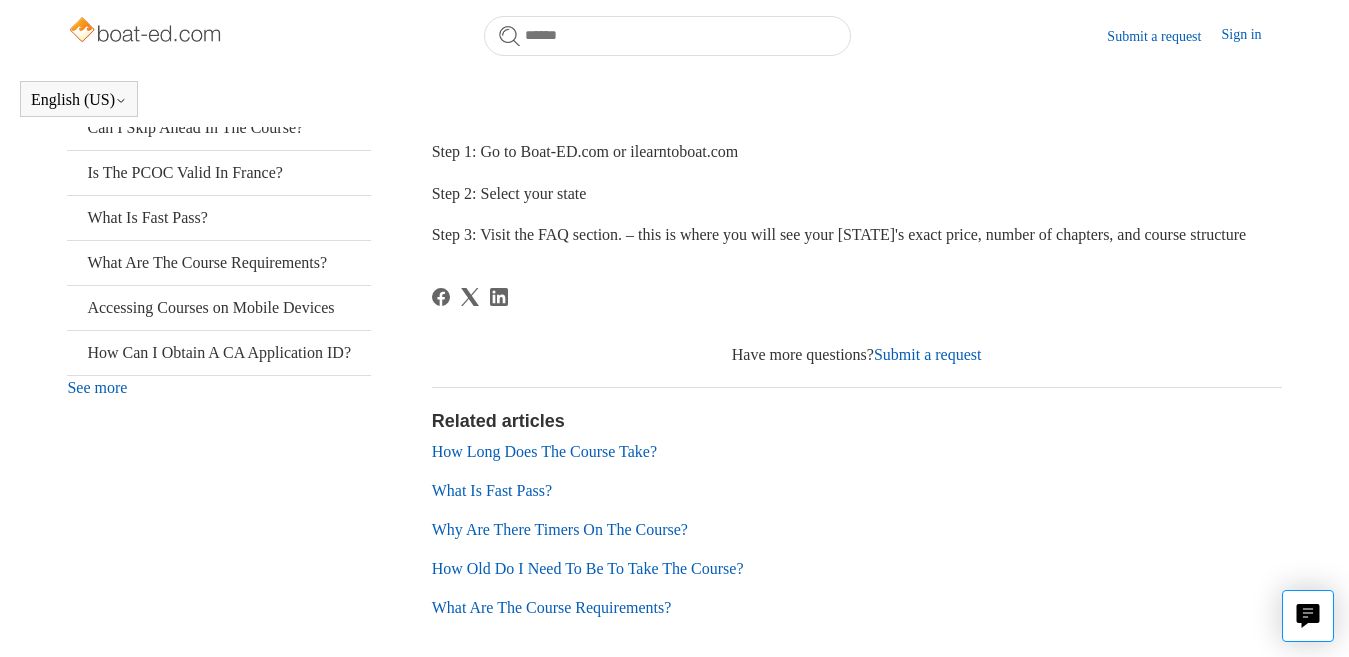 click on "See more" at bounding box center (97, 387) 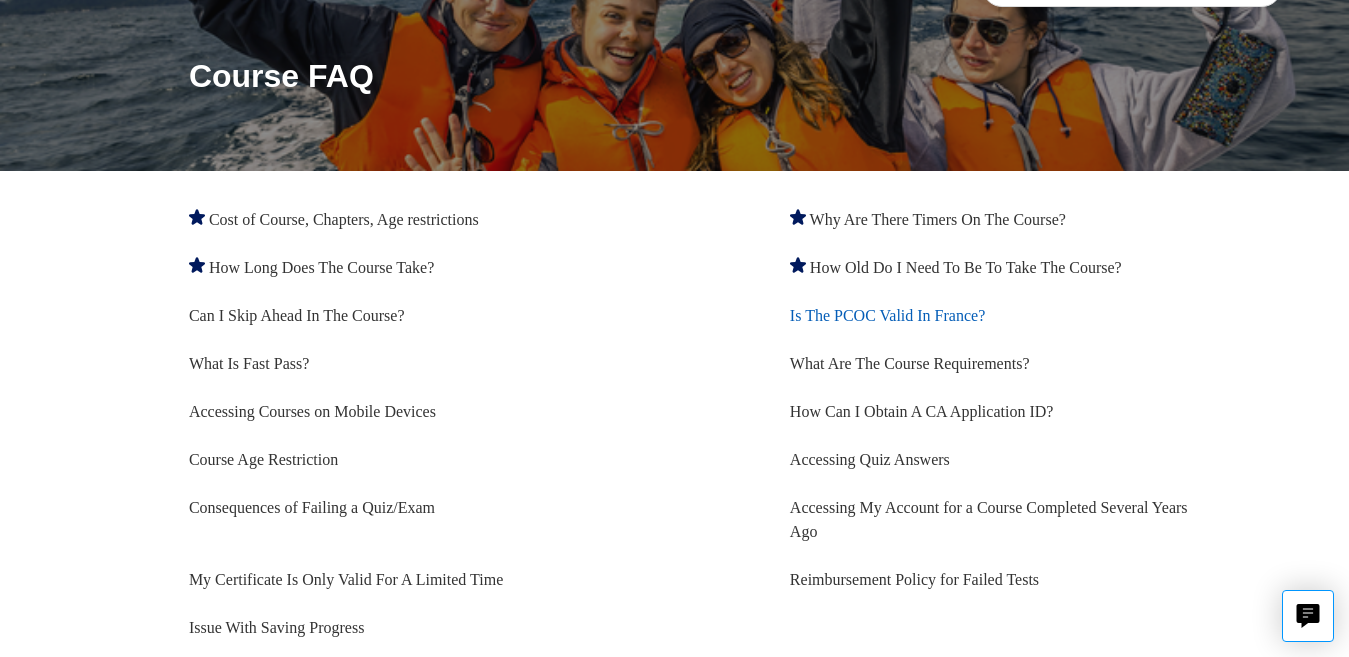scroll, scrollTop: 310, scrollLeft: 0, axis: vertical 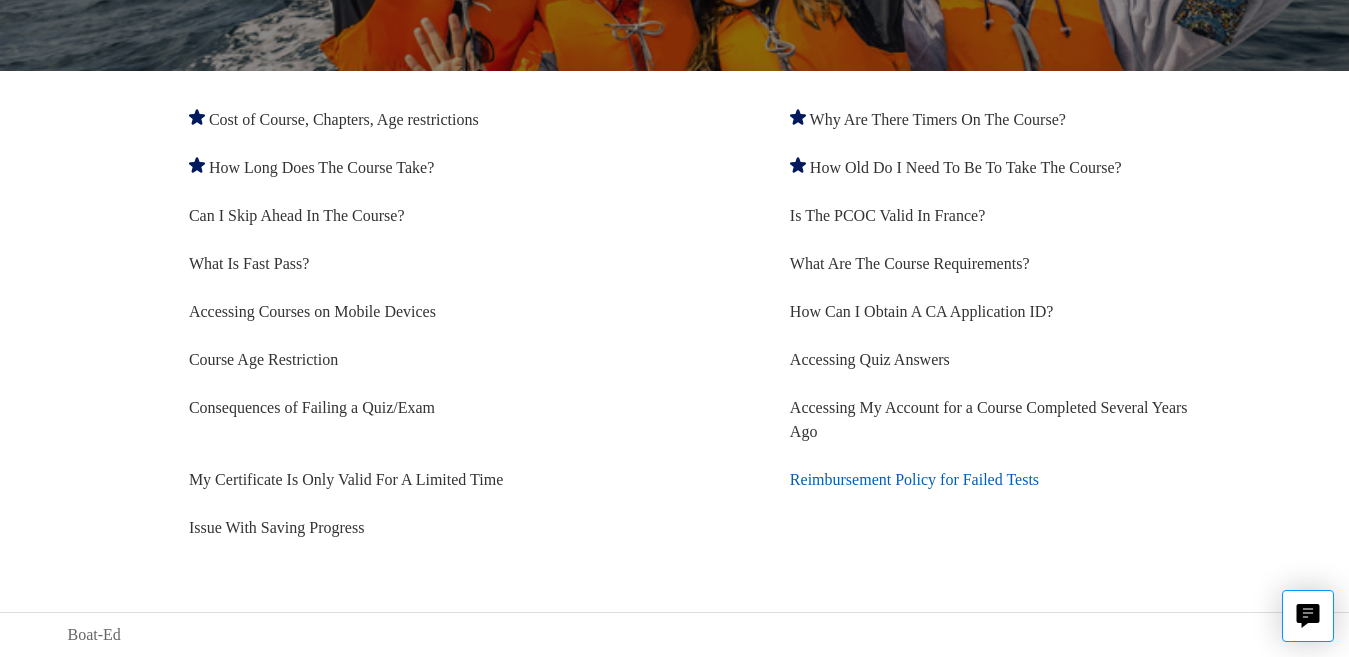 click on "Reimbursement Policy for Failed Tests" at bounding box center [914, 479] 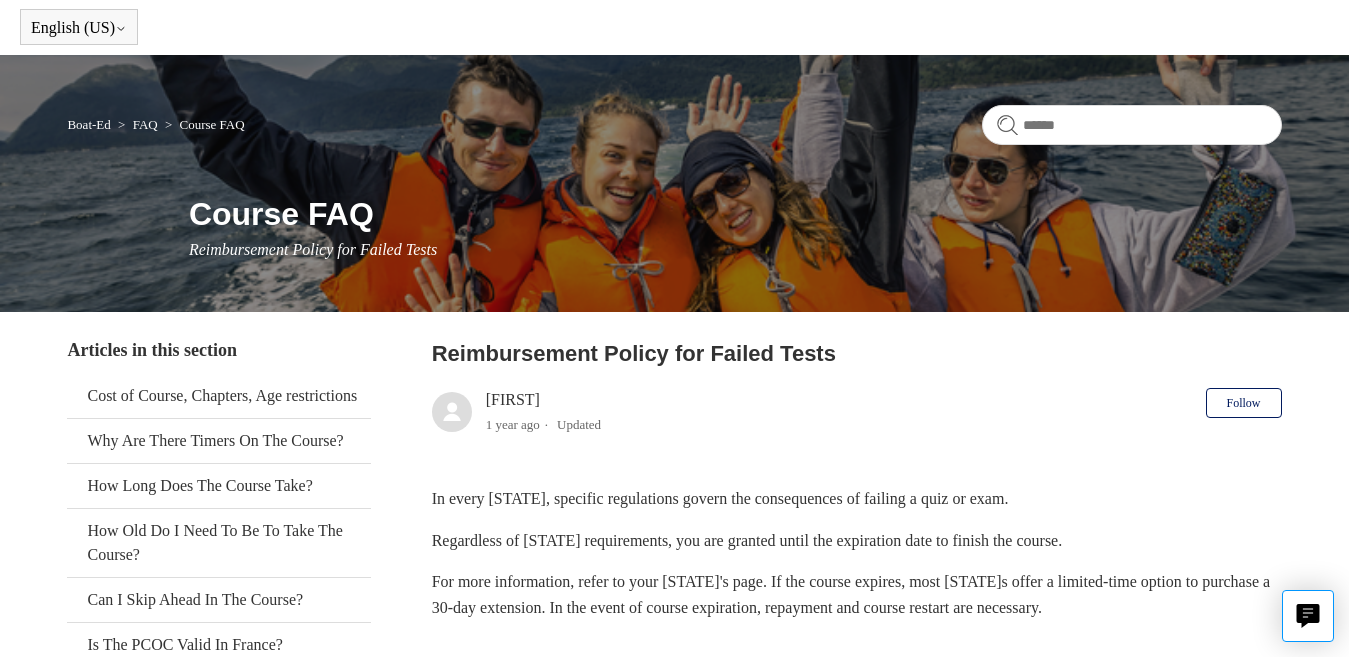 scroll, scrollTop: 0, scrollLeft: 0, axis: both 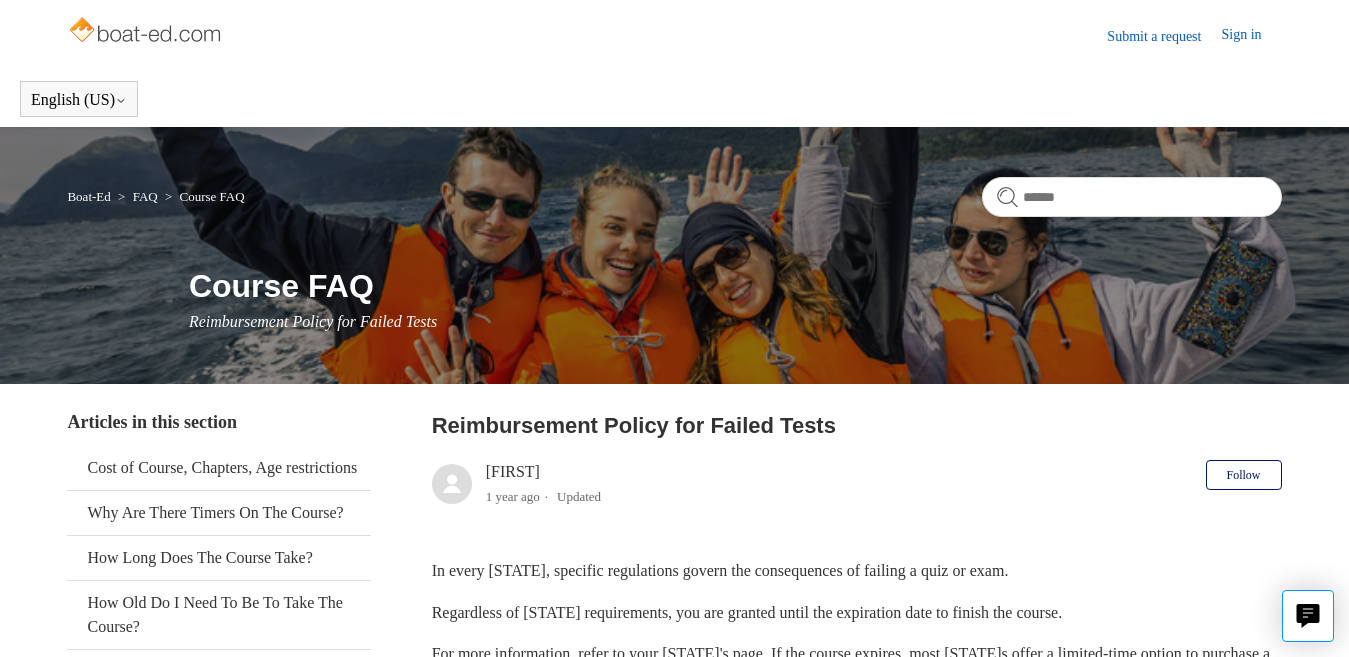 click on "Boat-Ed
FAQ
Course FAQ" at bounding box center [674, 204] 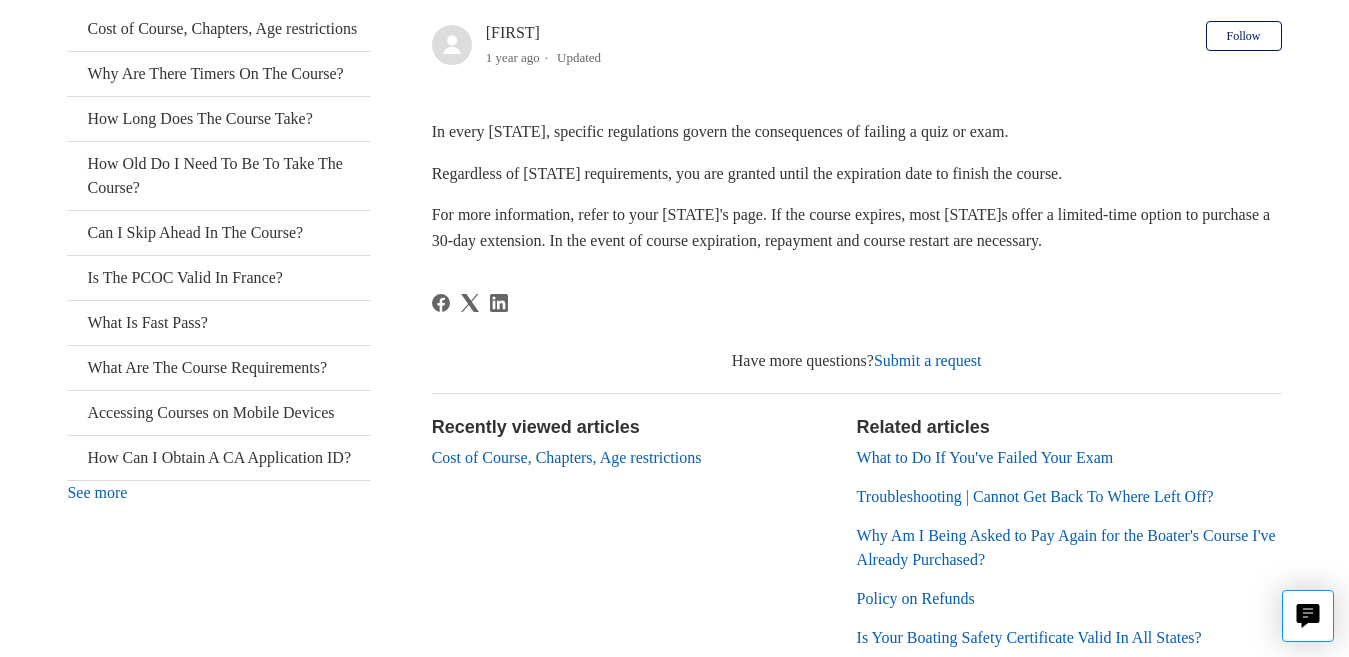 scroll, scrollTop: 372, scrollLeft: 0, axis: vertical 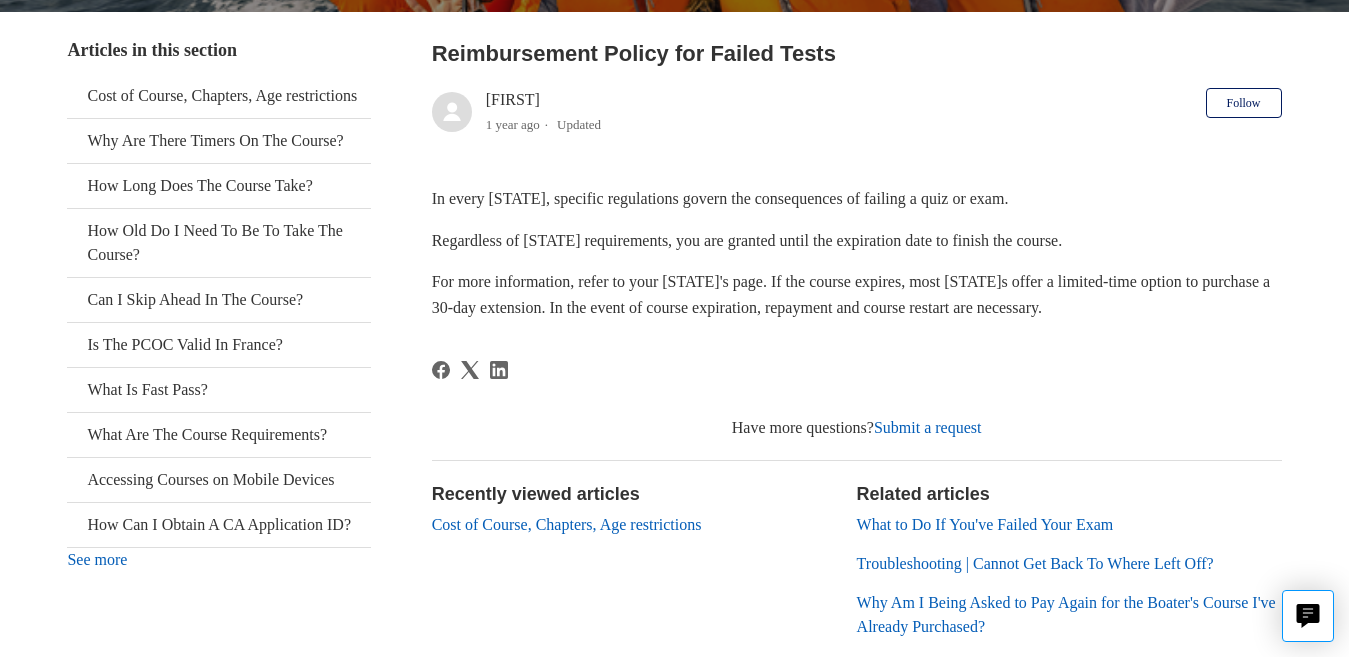 click on "Submit a request" at bounding box center [928, 427] 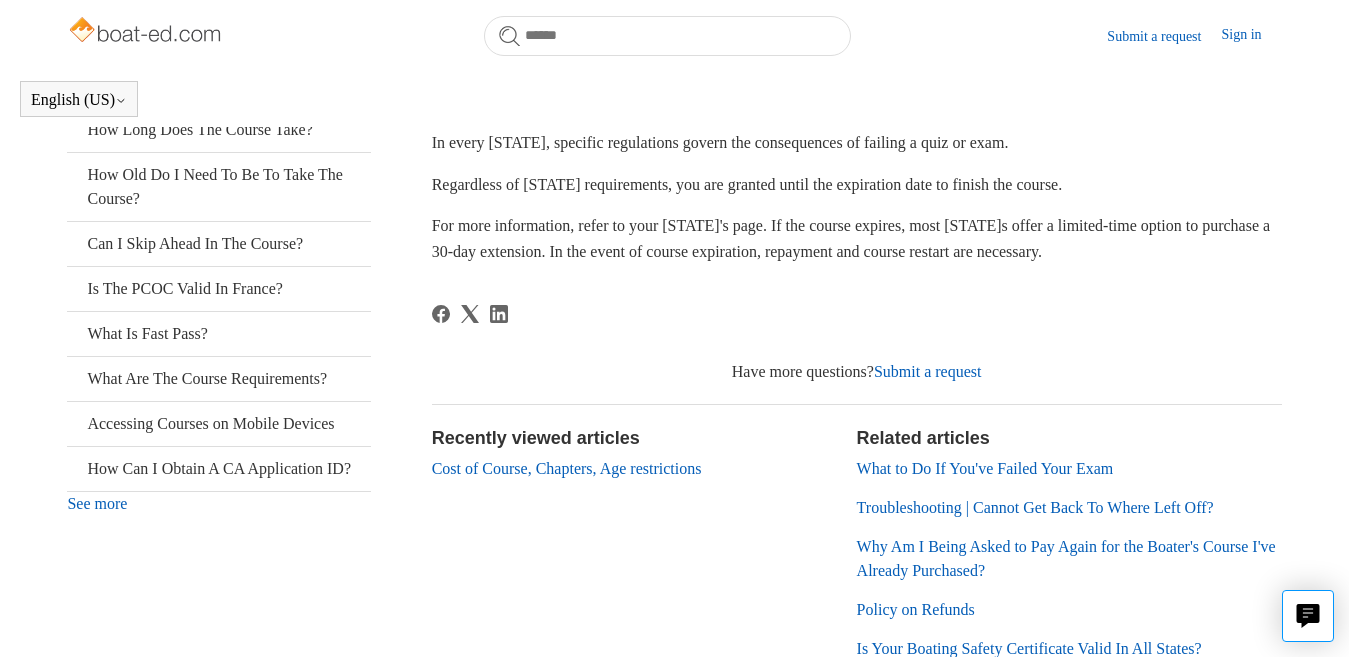scroll, scrollTop: 516, scrollLeft: 0, axis: vertical 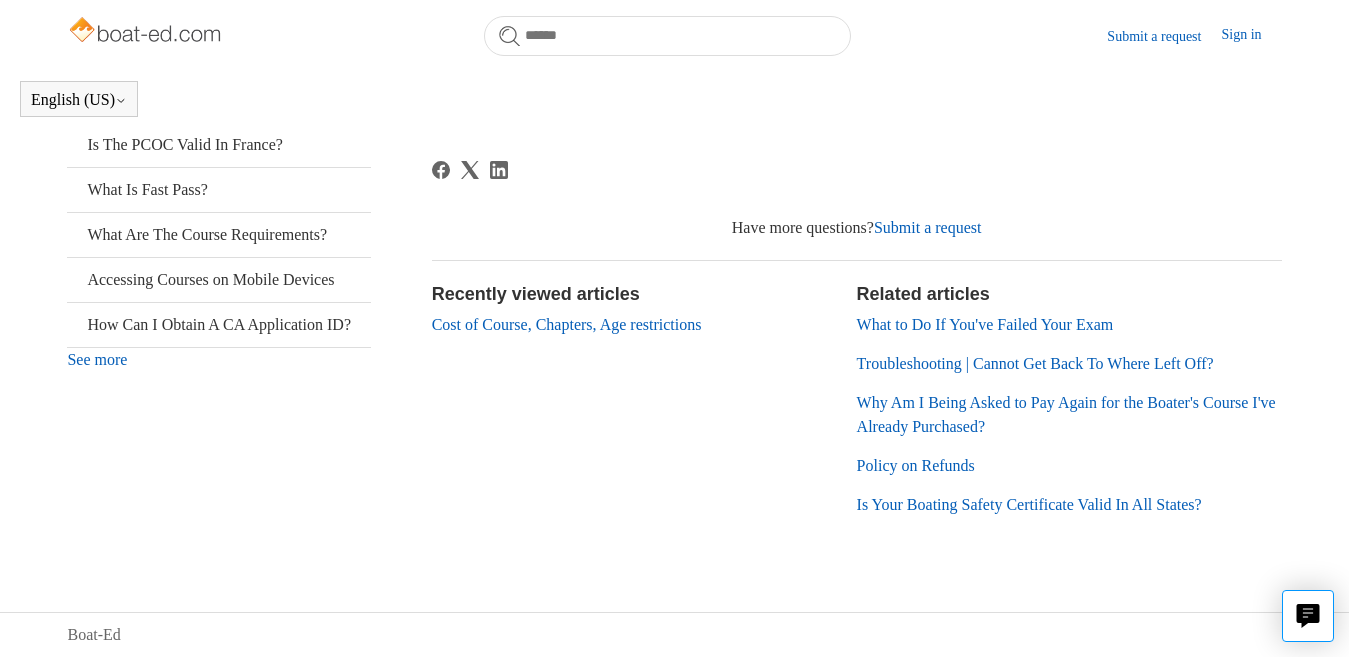 click on "Policy on Refunds" at bounding box center [916, 465] 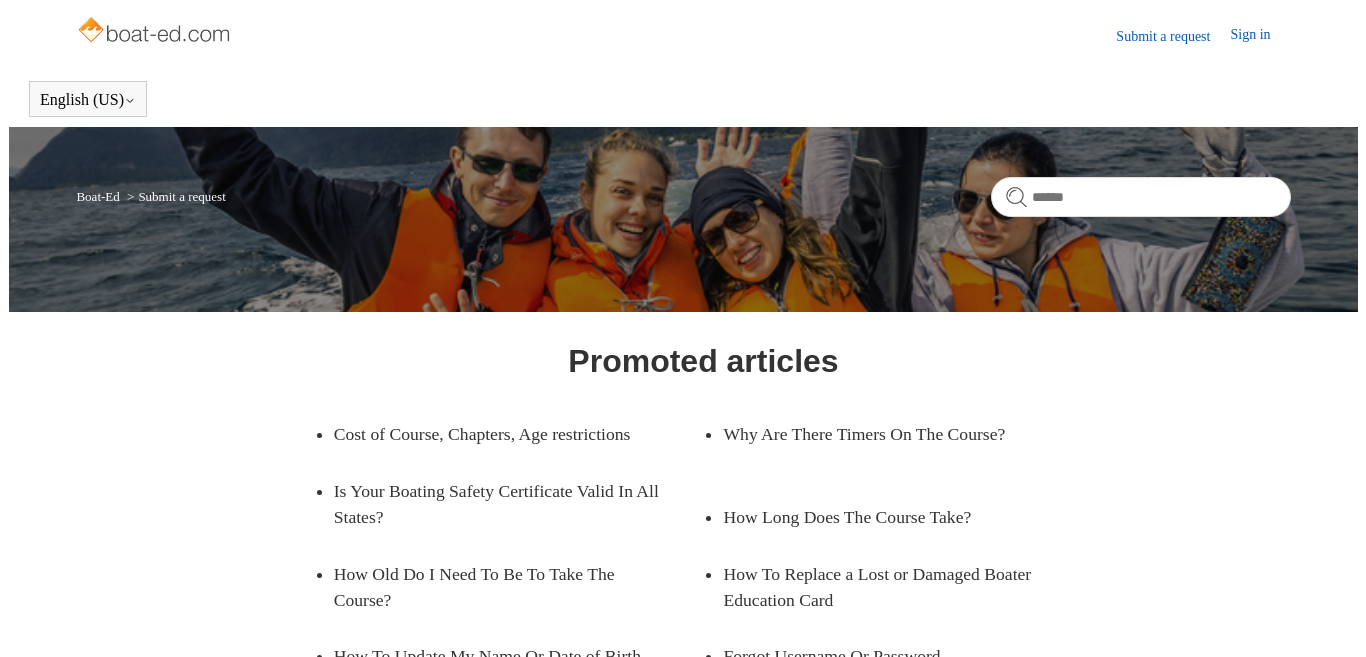 scroll, scrollTop: 0, scrollLeft: 0, axis: both 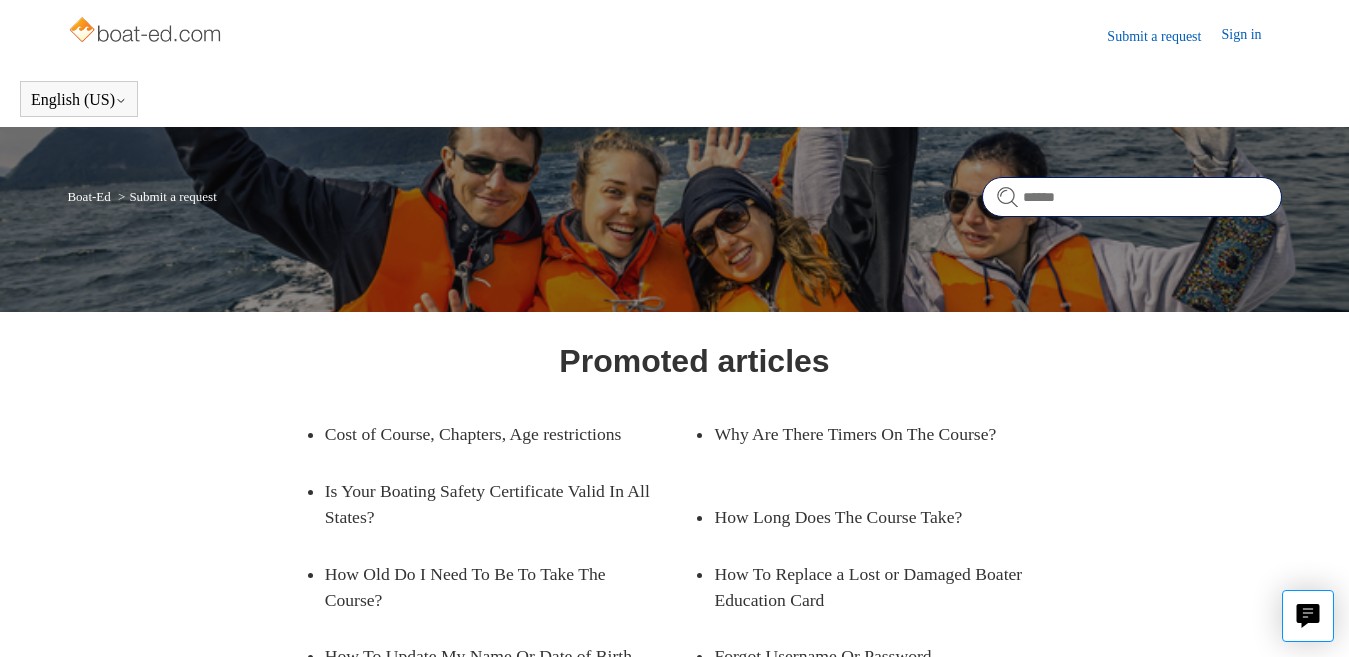 click at bounding box center [1132, 197] 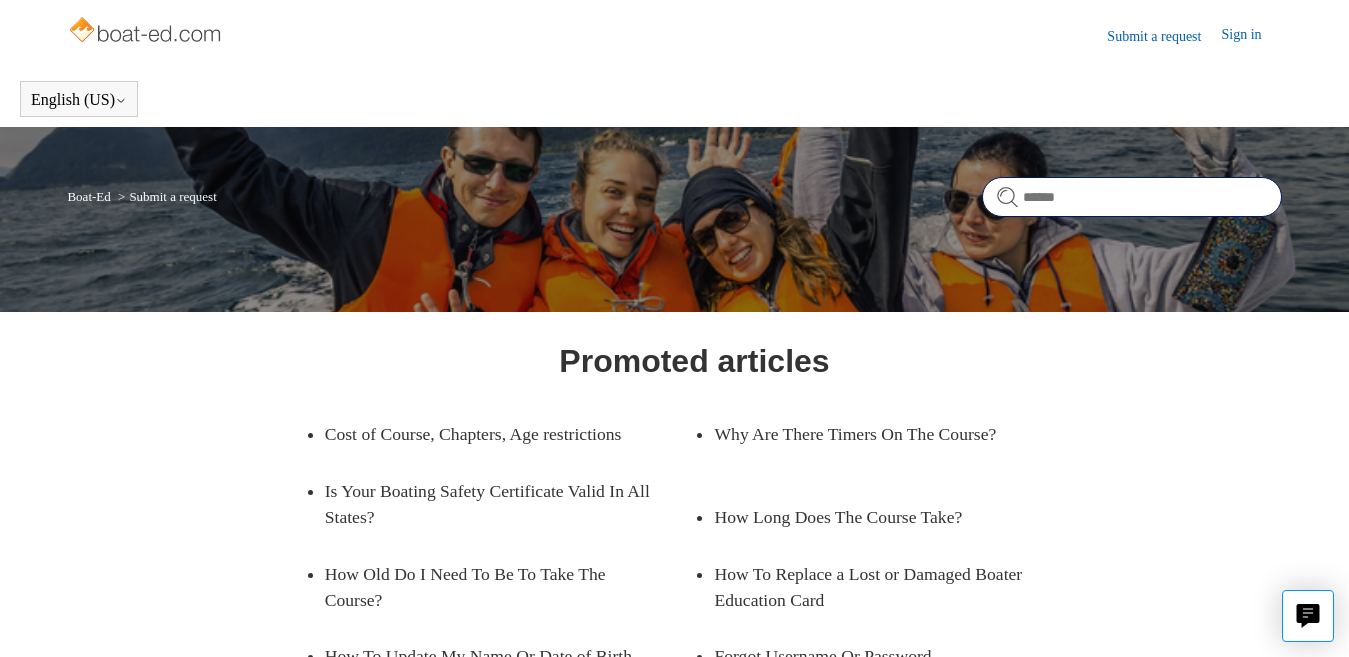 type on "**********" 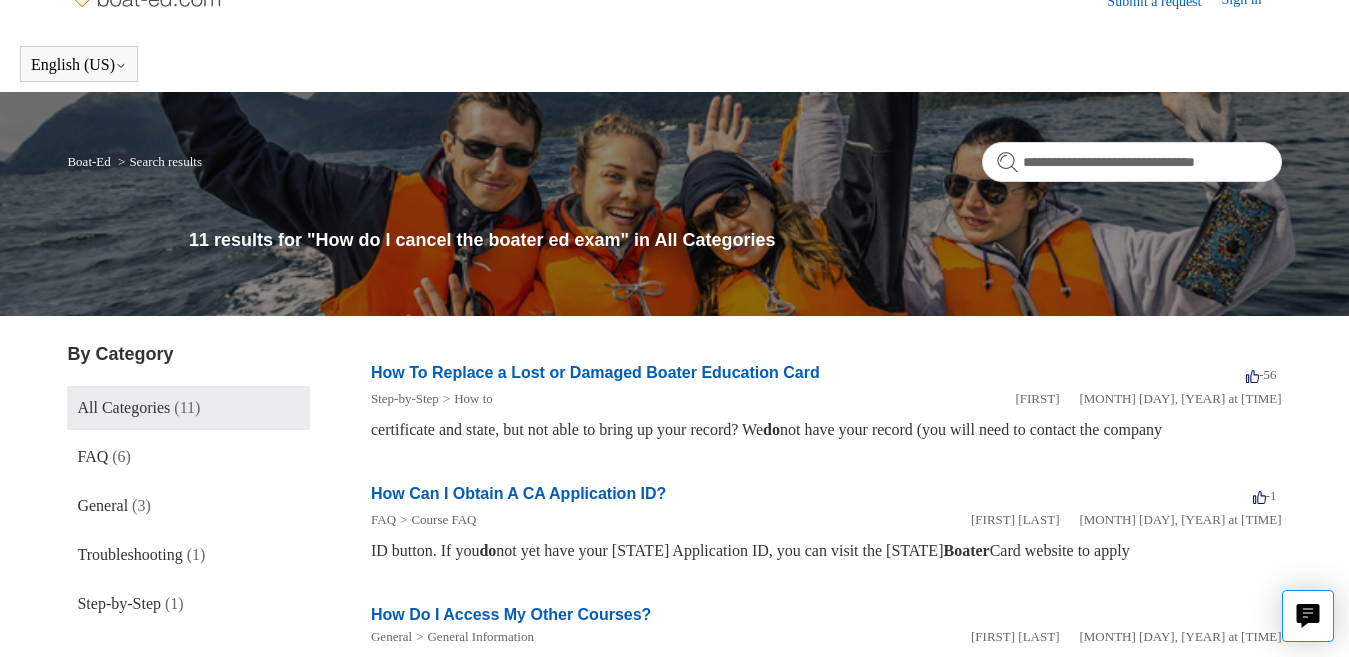 scroll, scrollTop: 0, scrollLeft: 0, axis: both 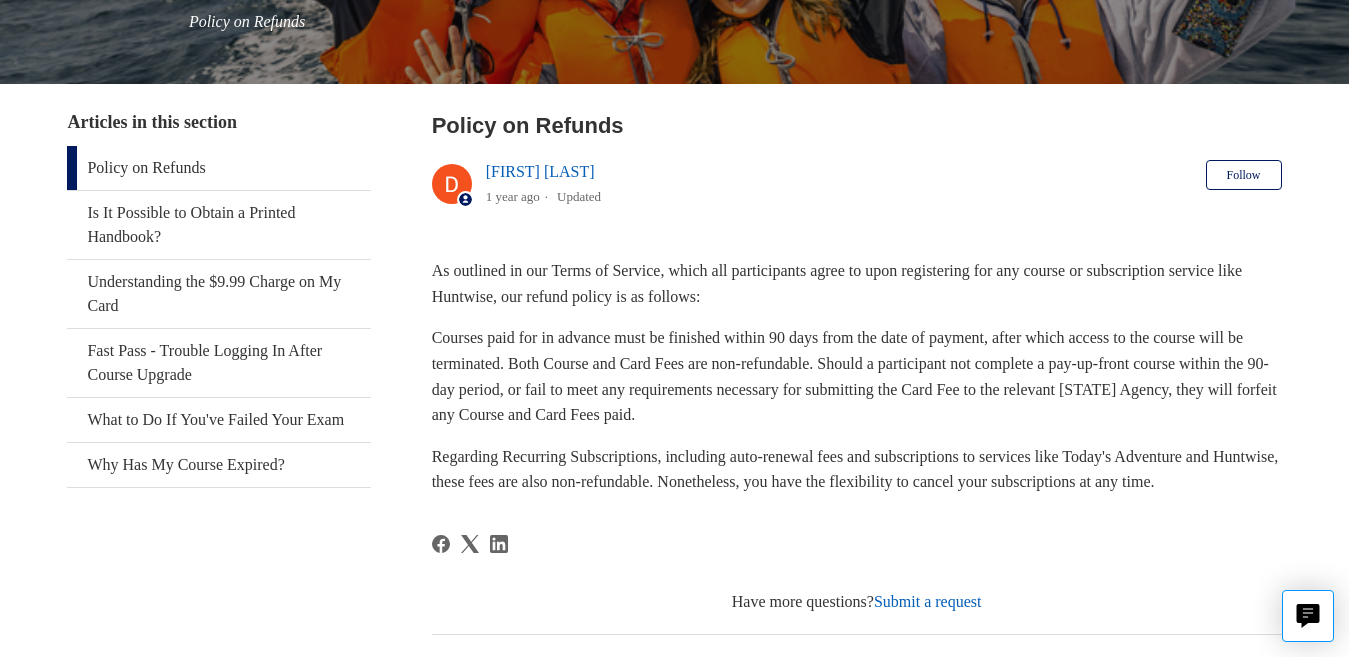 click on "Policy on Refunds" at bounding box center (219, 168) 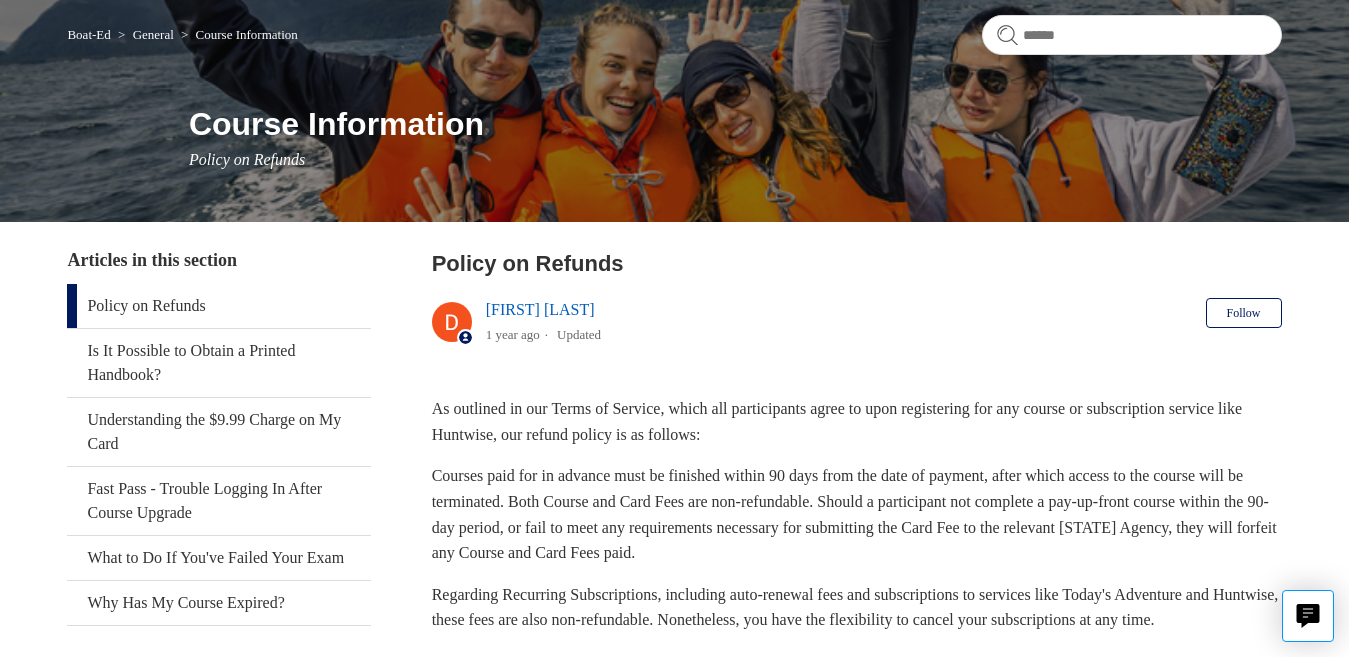 scroll, scrollTop: 0, scrollLeft: 0, axis: both 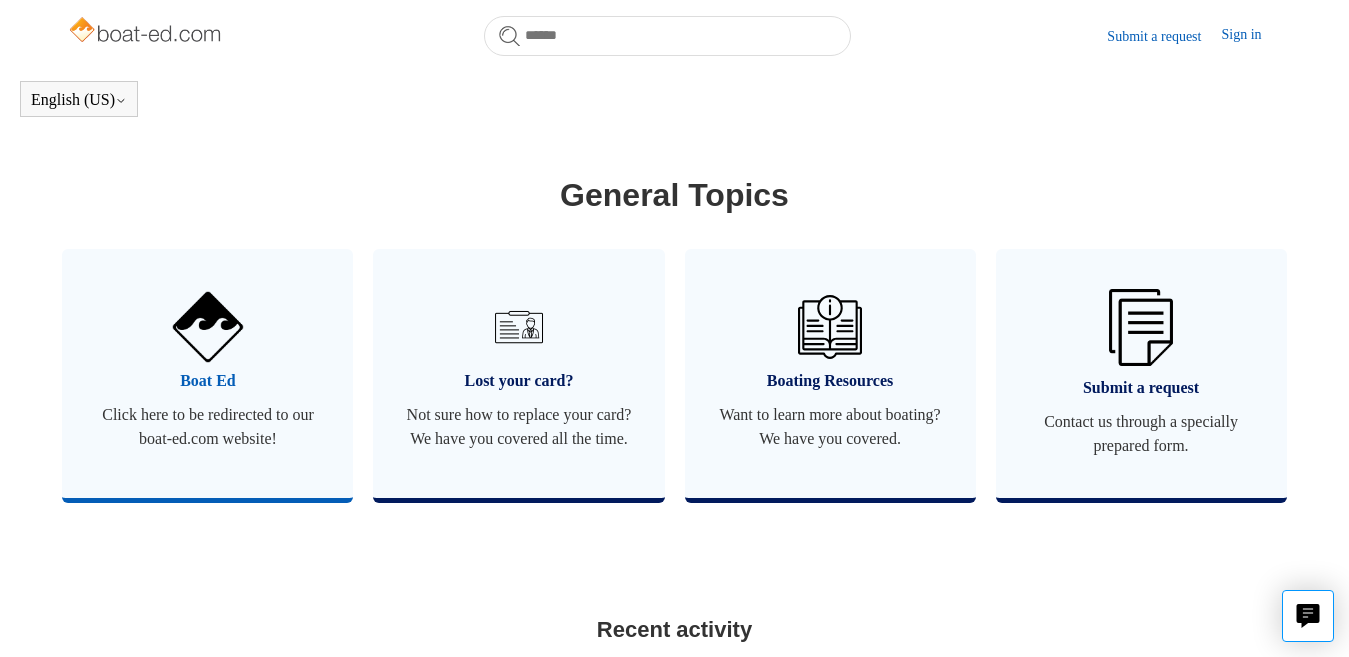 click on "Click here to be redirected to our boat-ed.com website!" at bounding box center [207, 427] 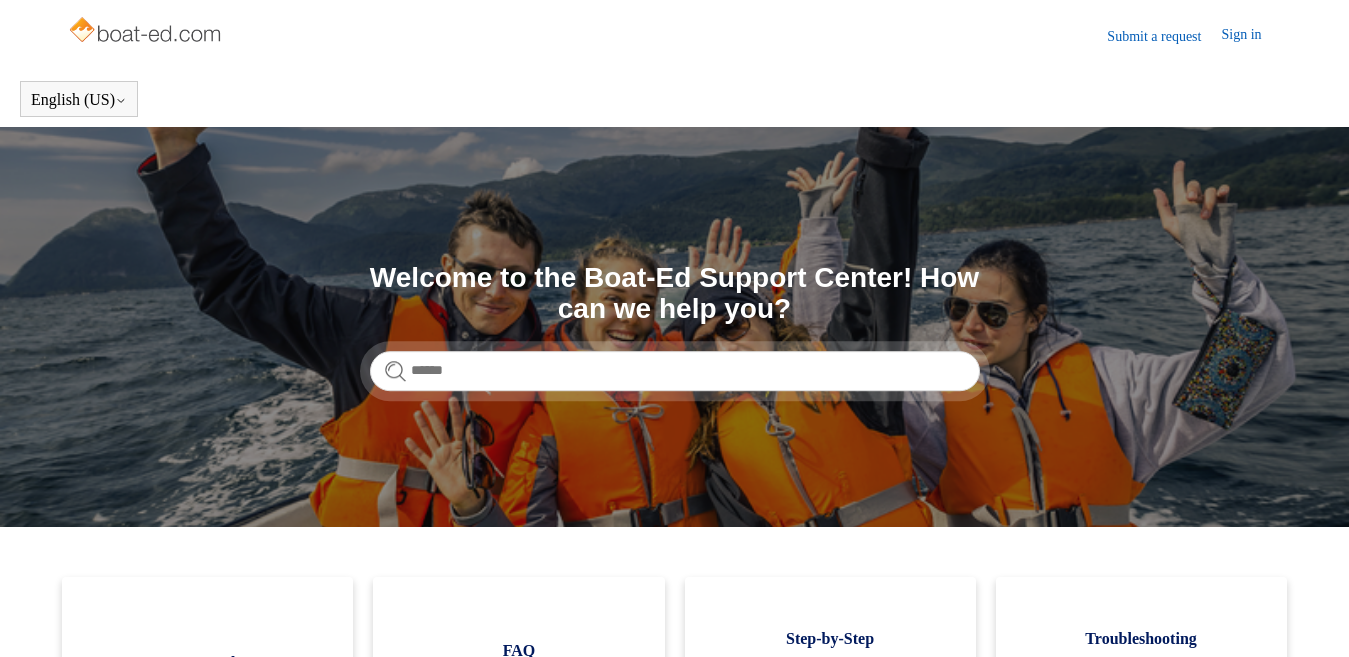 scroll, scrollTop: 0, scrollLeft: 0, axis: both 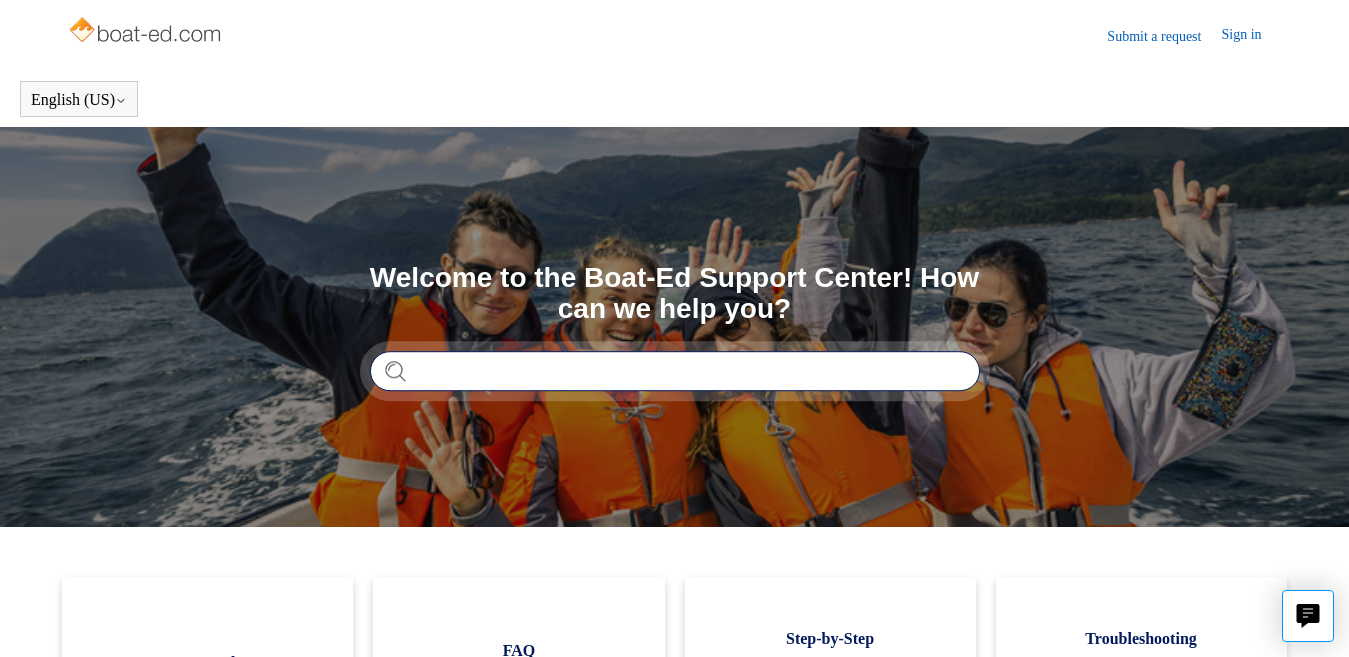 click at bounding box center [675, 371] 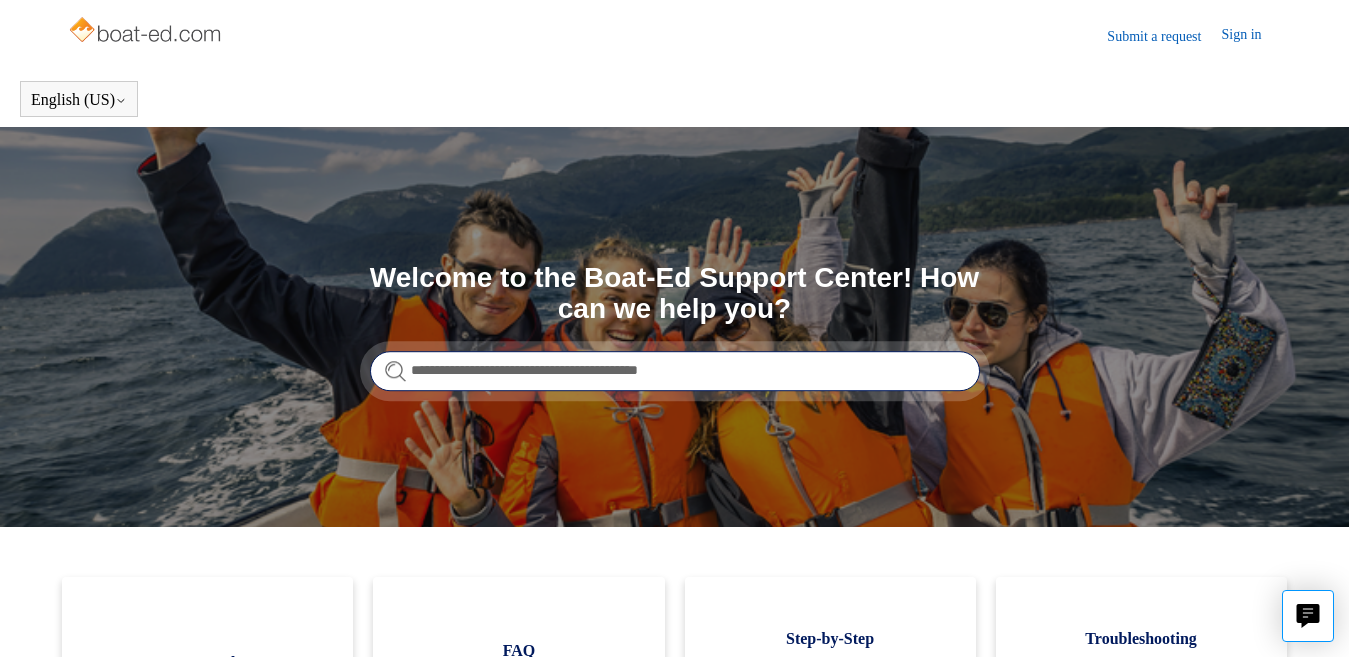 type on "**********" 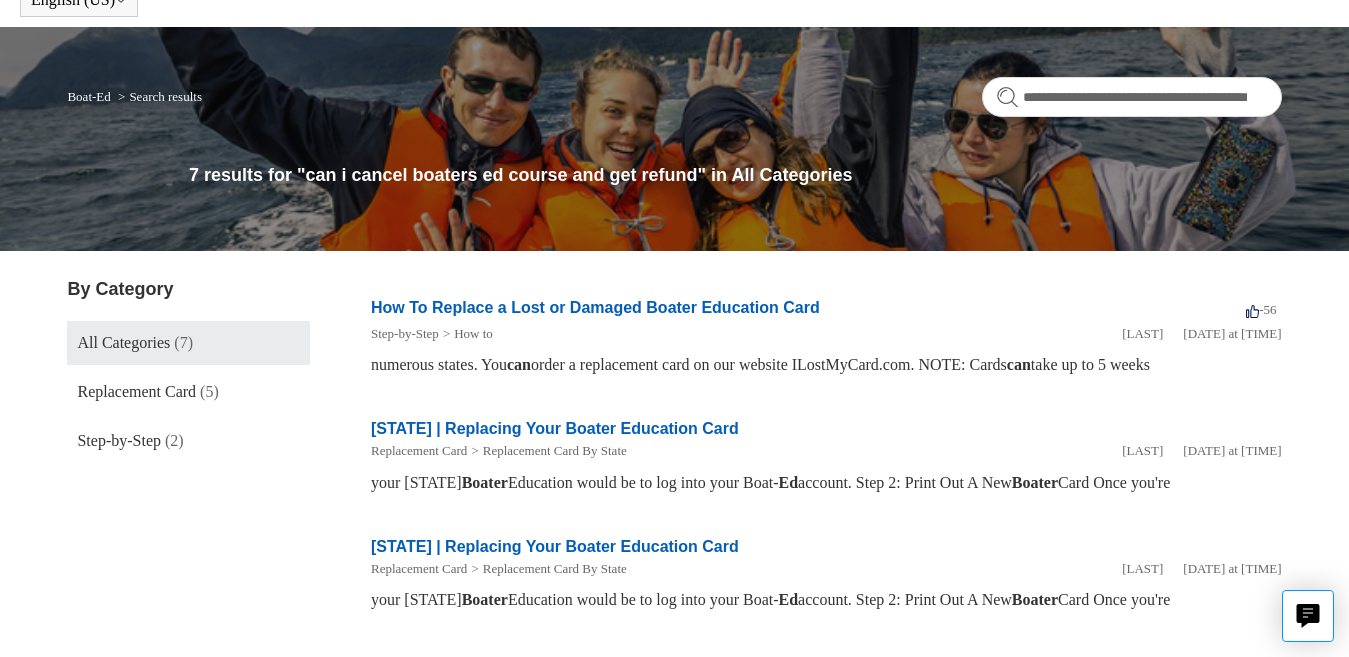 scroll, scrollTop: 0, scrollLeft: 0, axis: both 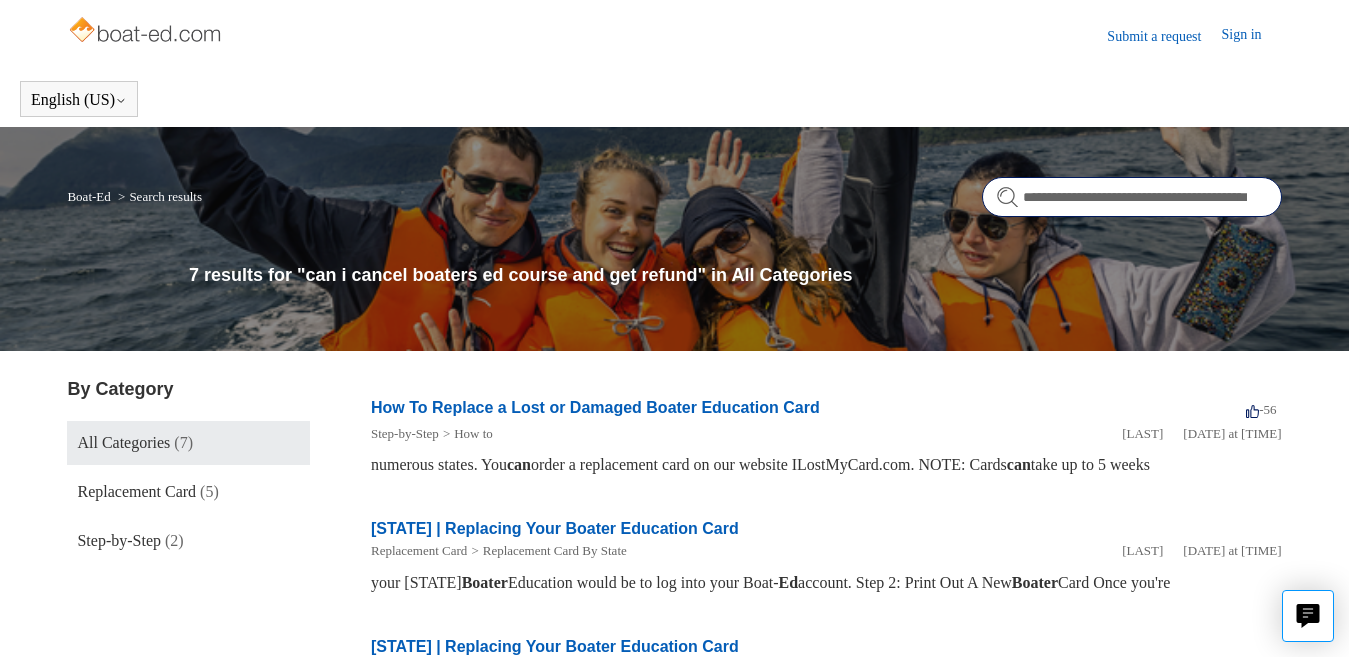 click on "**********" at bounding box center (1132, 197) 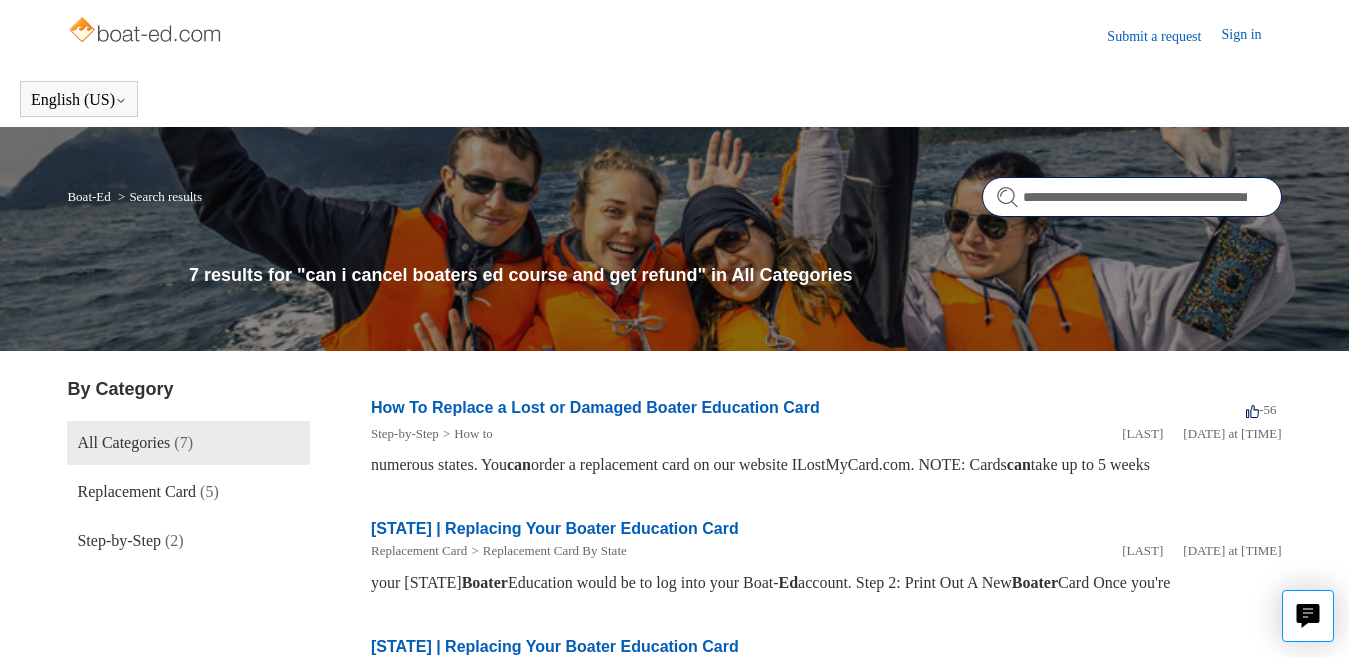 click on "**********" at bounding box center [1132, 197] 